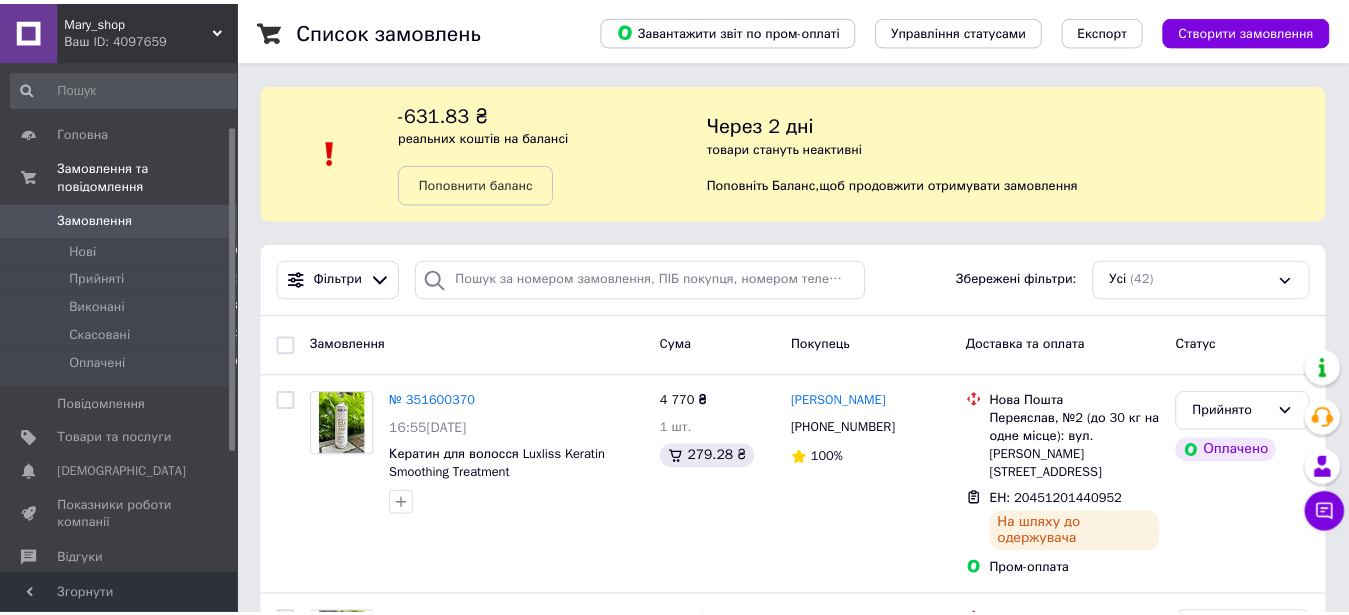 scroll, scrollTop: 0, scrollLeft: 0, axis: both 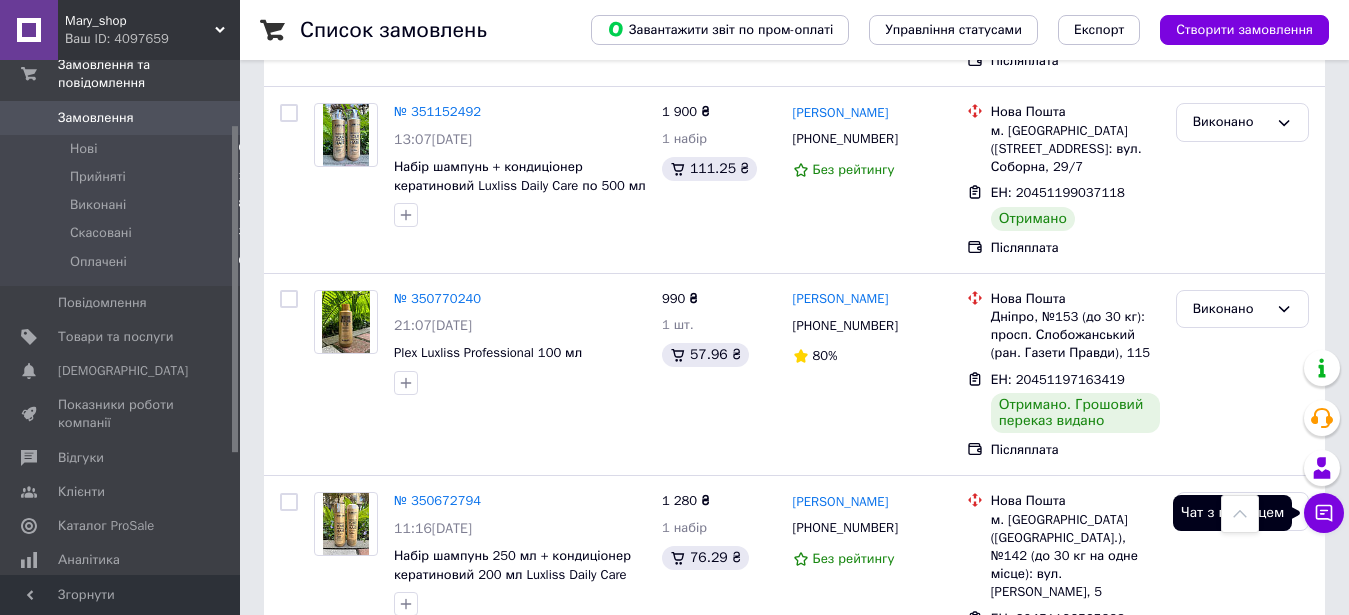 click 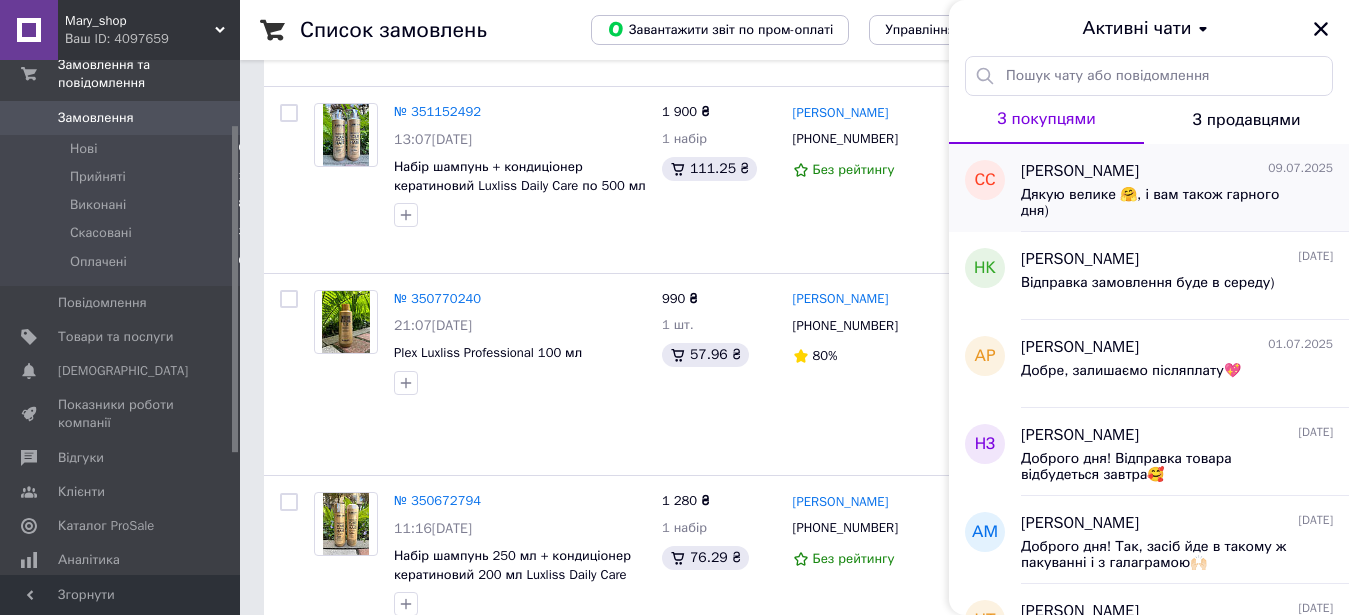 click on "Дякую велике 🤗, і вам також гарного дня)" at bounding box center (1163, 203) 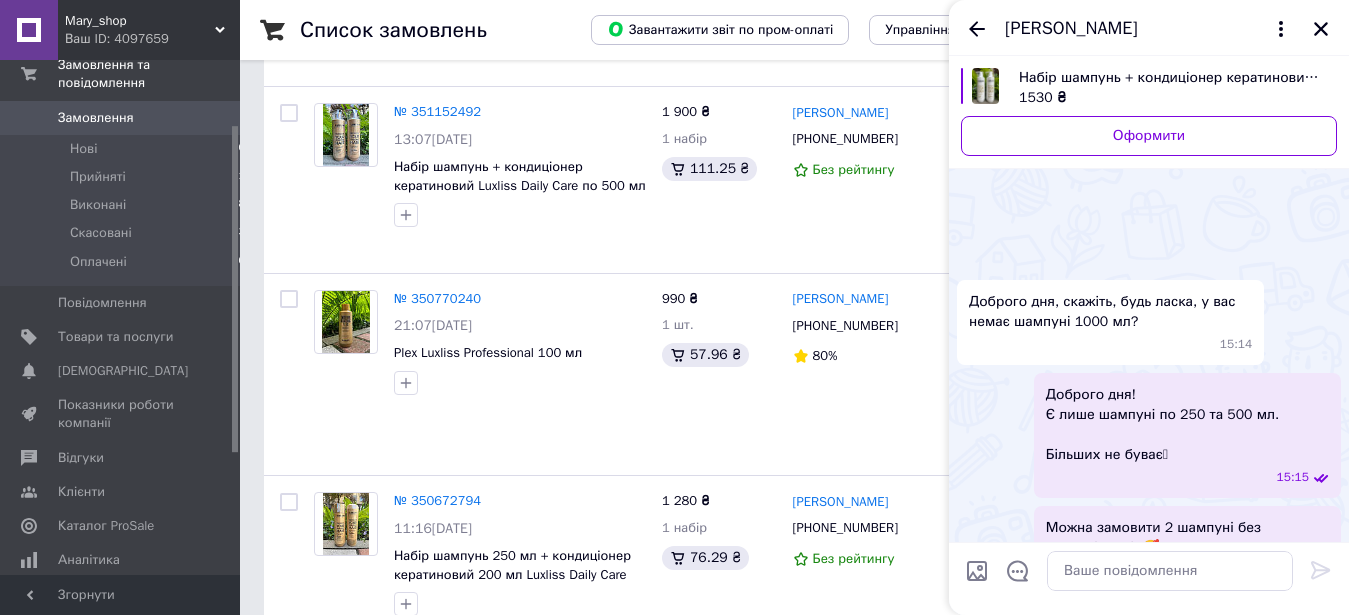 scroll, scrollTop: 1040, scrollLeft: 0, axis: vertical 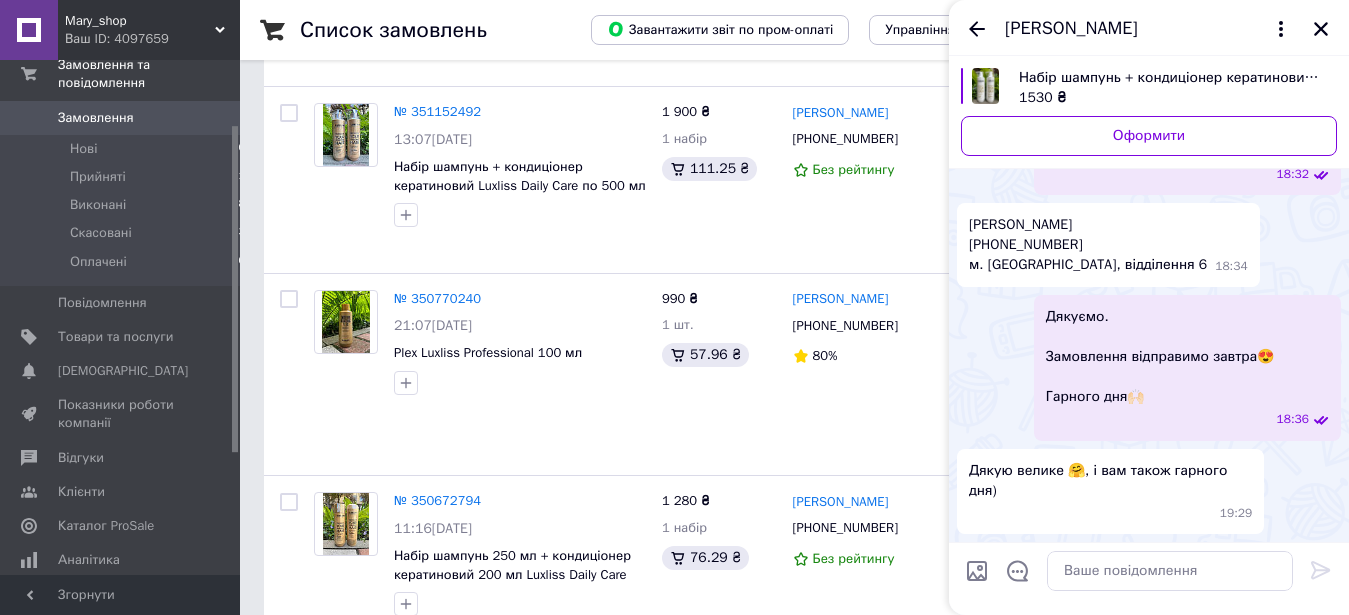drag, startPoint x: 968, startPoint y: 228, endPoint x: 1147, endPoint y: 222, distance: 179.10052 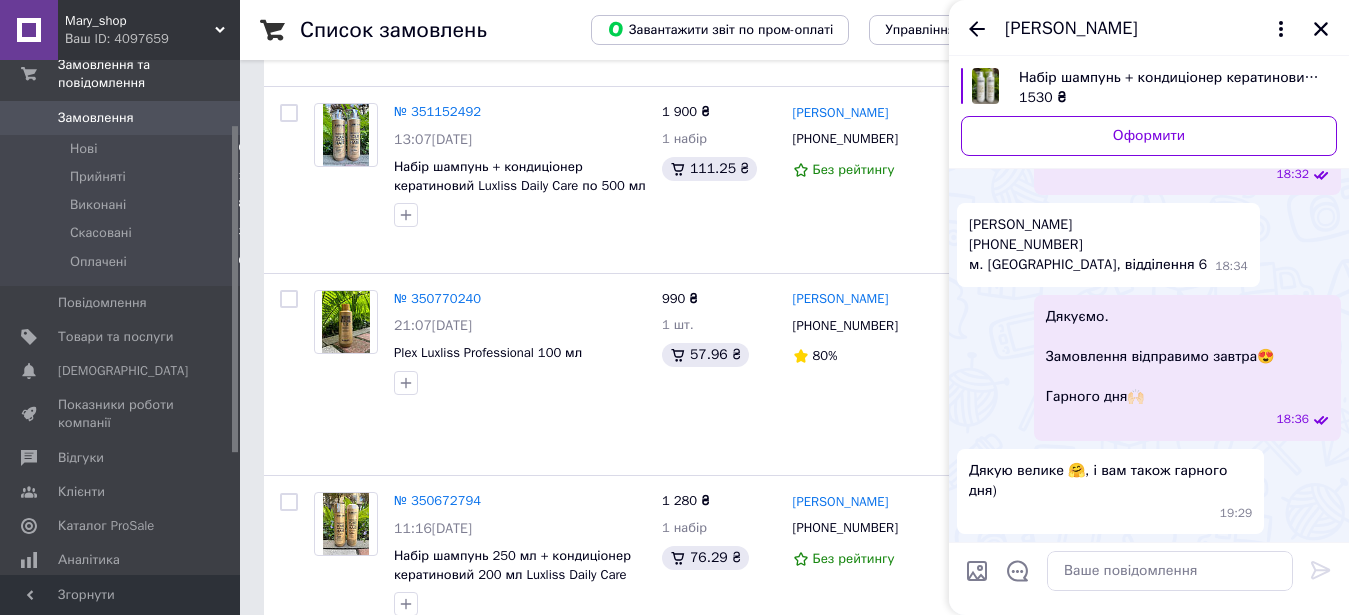 copy on "[PERSON_NAME]" 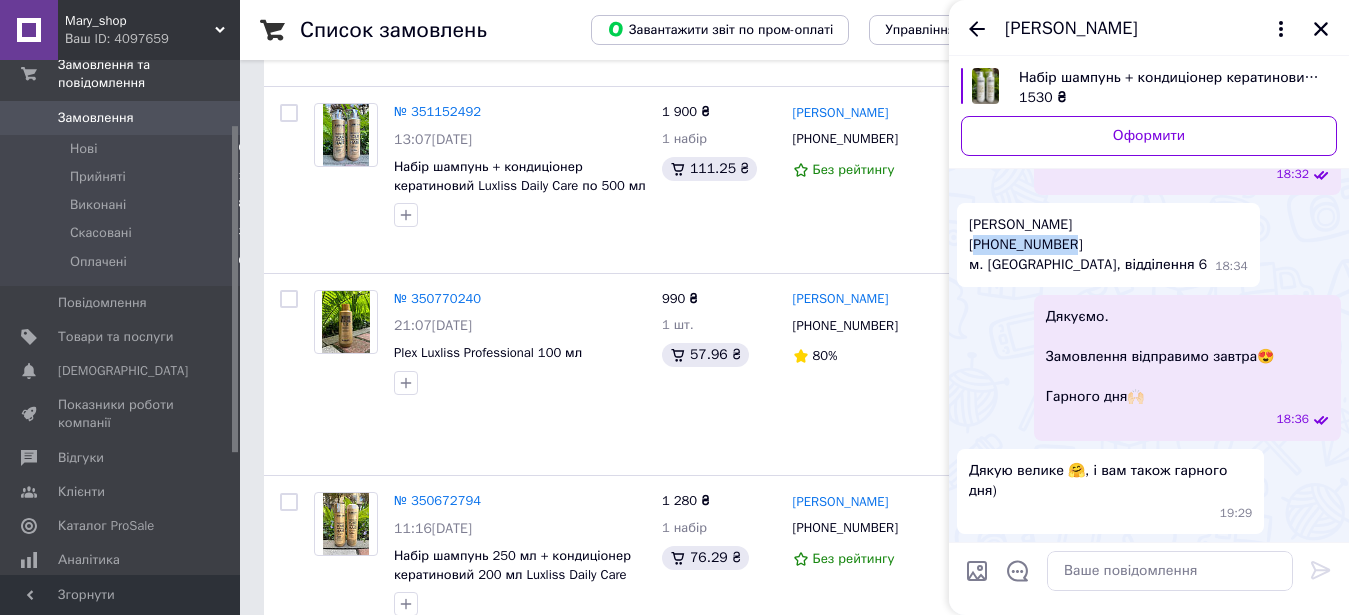 drag, startPoint x: 978, startPoint y: 242, endPoint x: 1088, endPoint y: 243, distance: 110.00455 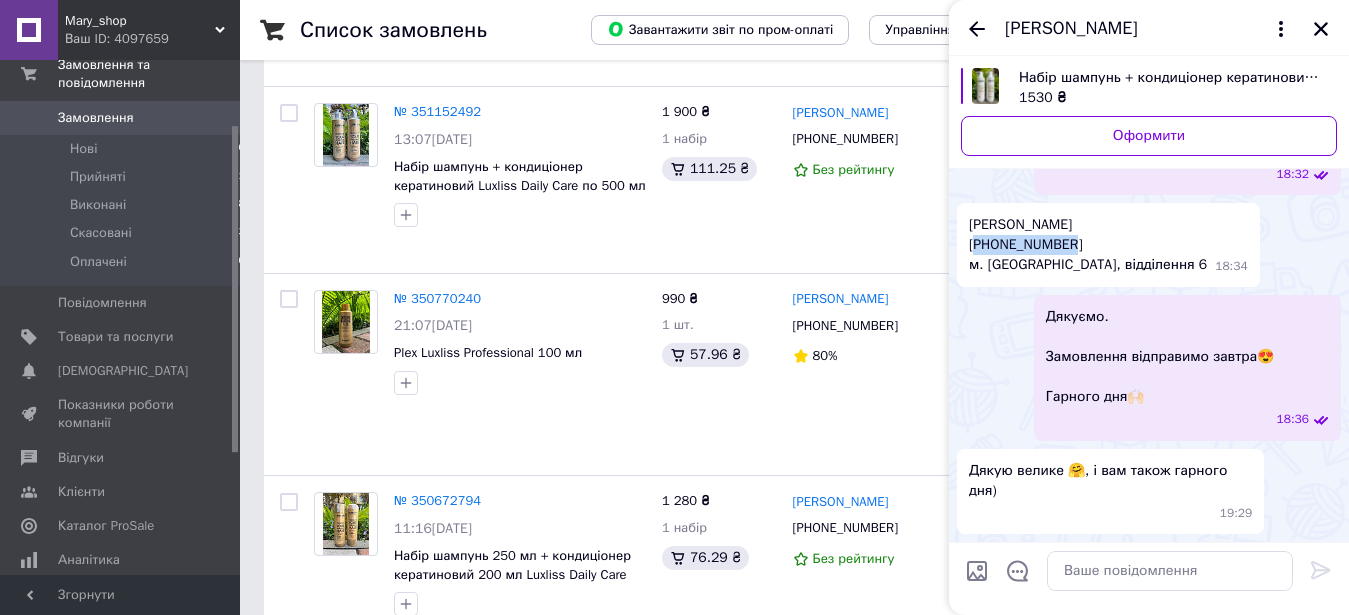 copy on "[PERSON_NAME]" 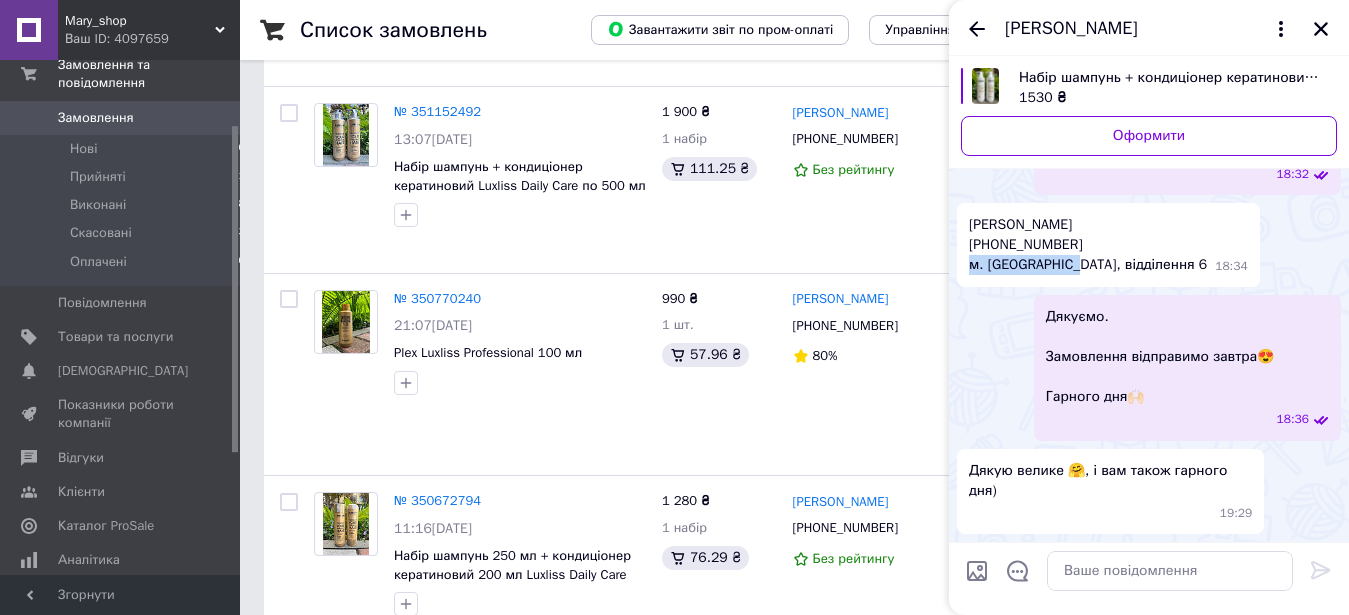 drag, startPoint x: 970, startPoint y: 266, endPoint x: 1076, endPoint y: 266, distance: 106 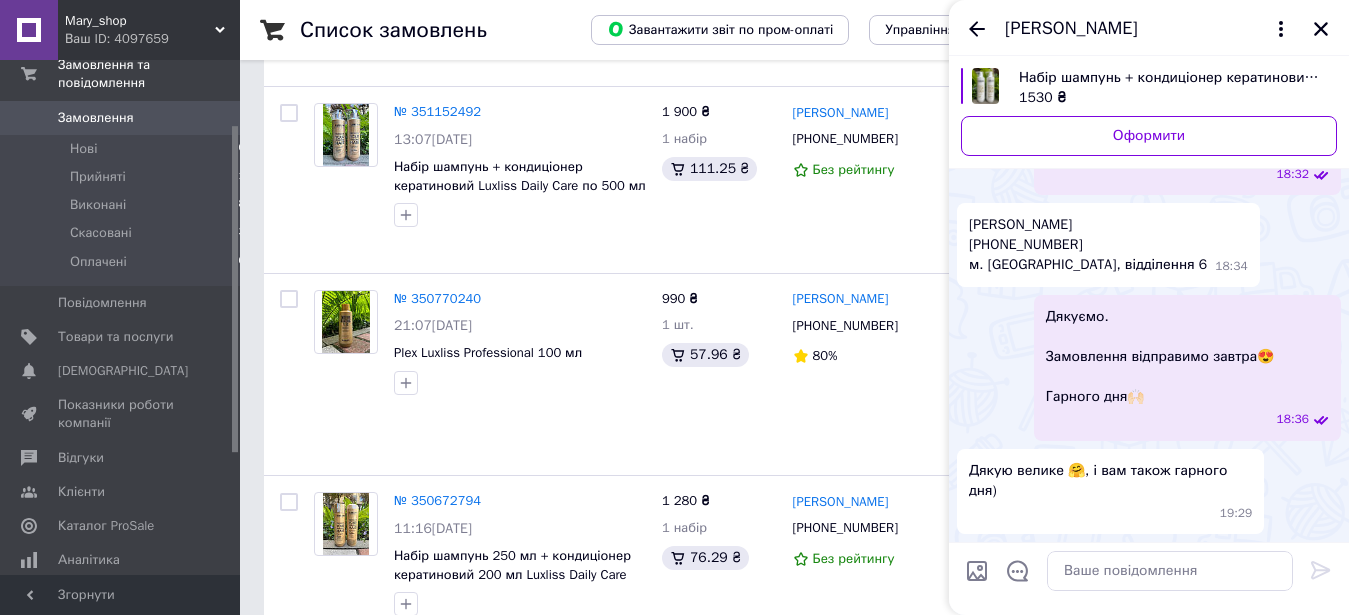 click on "[PERSON_NAME]  [PHONE_NUMBER] м. [GEOGRAPHIC_DATA], відділення 6" at bounding box center (1088, 245) 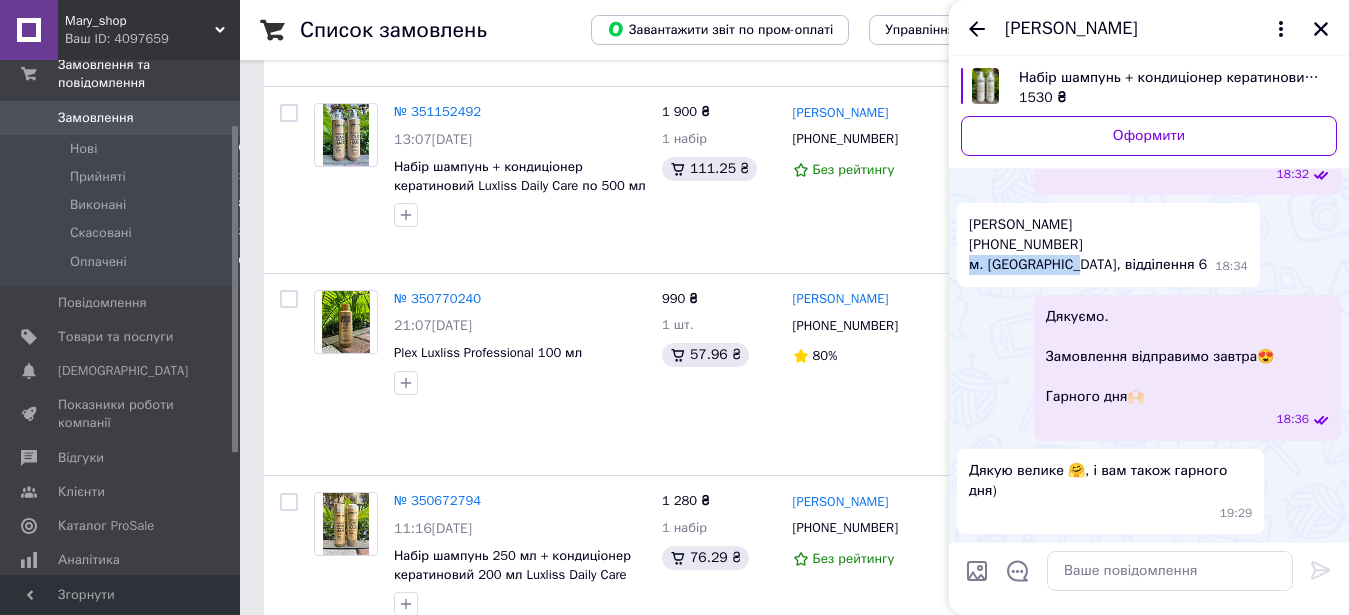 drag, startPoint x: 969, startPoint y: 264, endPoint x: 1078, endPoint y: 266, distance: 109.01835 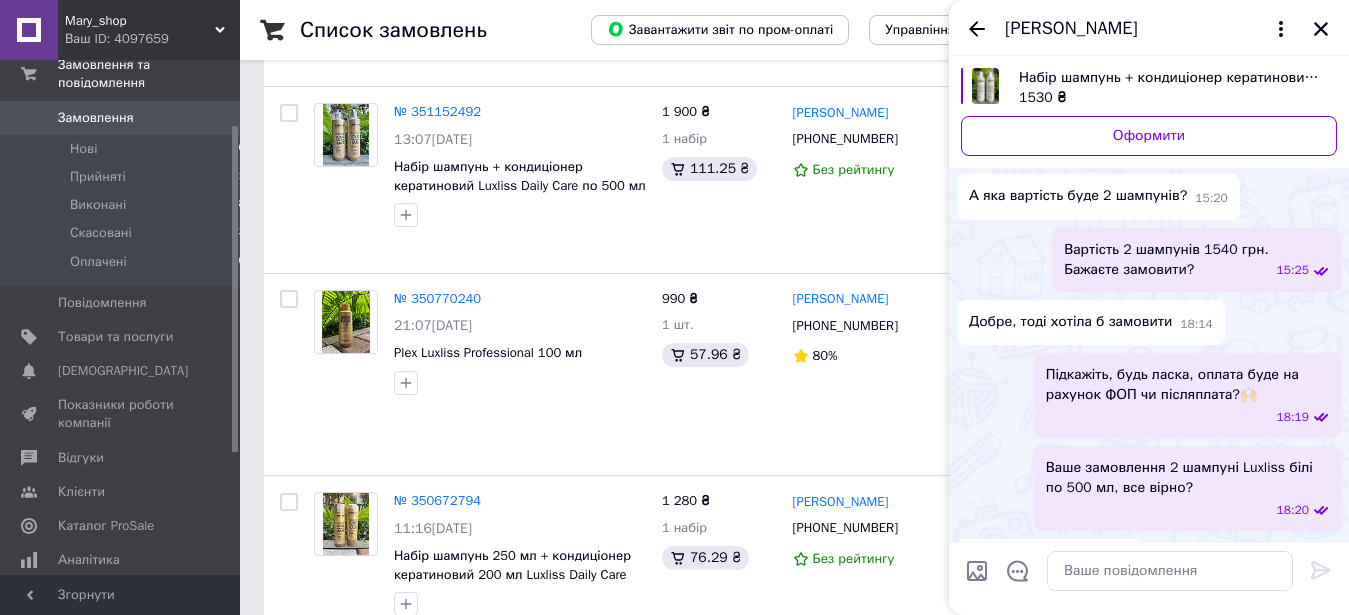 scroll, scrollTop: 405, scrollLeft: 0, axis: vertical 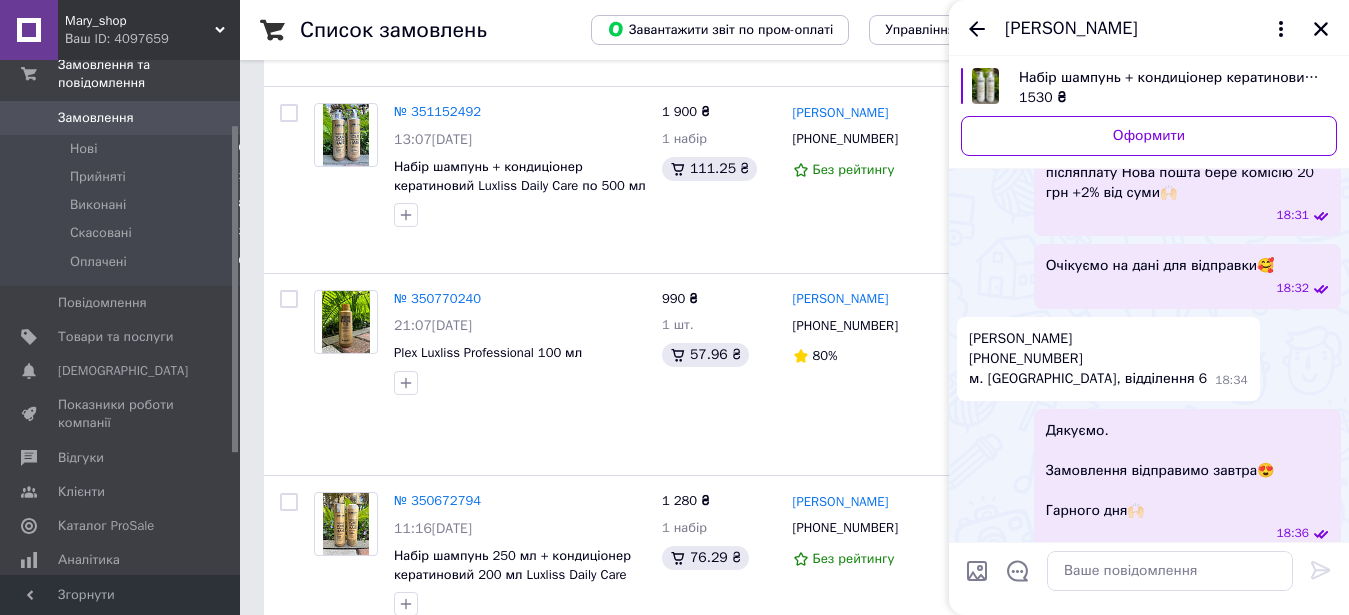 click on "[PERSON_NAME]  [PHONE_NUMBER] м. [GEOGRAPHIC_DATA], відділення 6 18:34" at bounding box center (1108, 359) 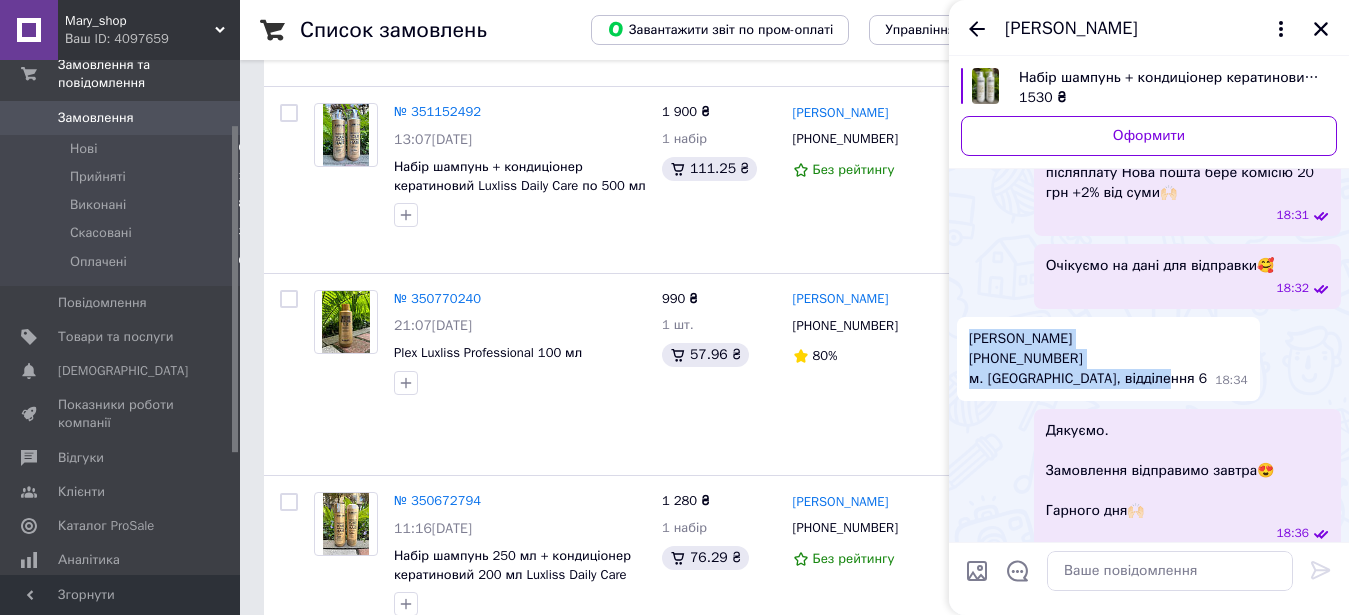 drag, startPoint x: 967, startPoint y: 336, endPoint x: 1165, endPoint y: 397, distance: 207.18349 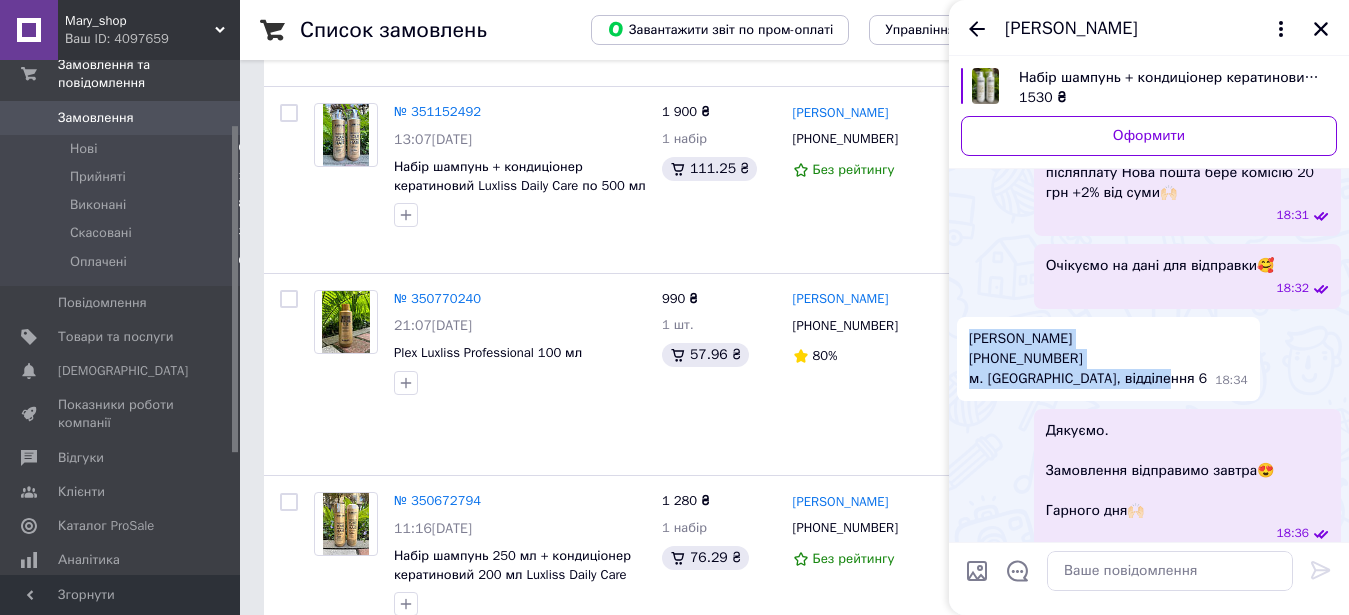 scroll, scrollTop: 510, scrollLeft: 0, axis: vertical 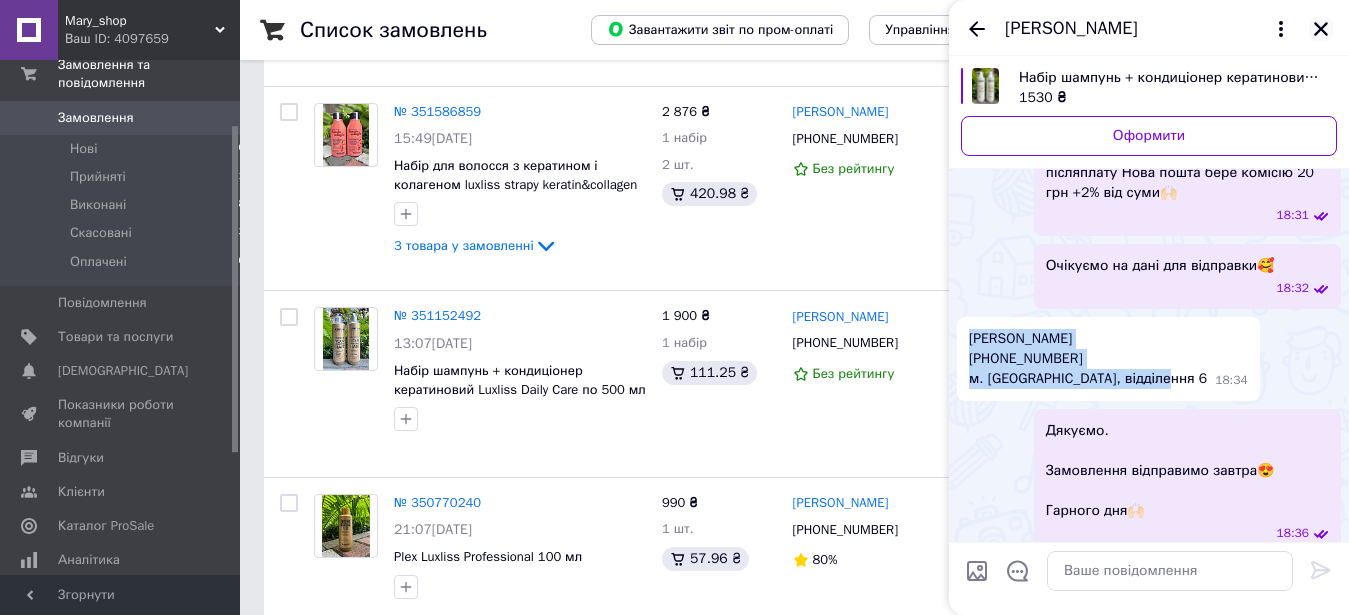 click 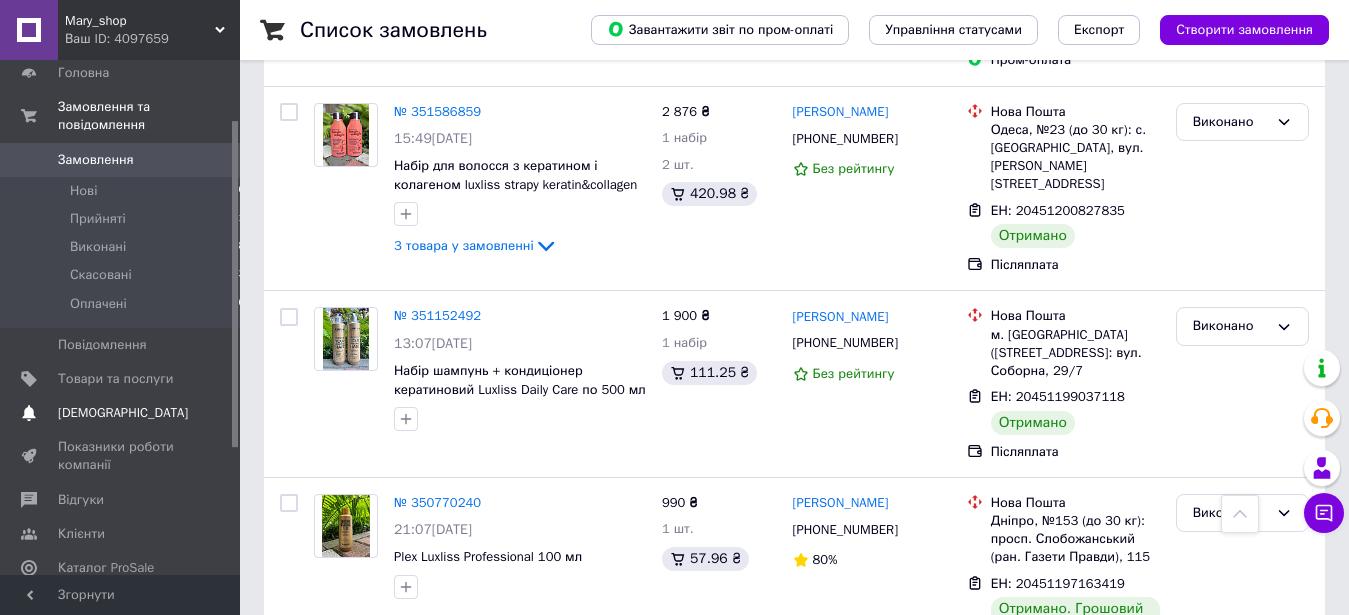 scroll, scrollTop: 0, scrollLeft: 0, axis: both 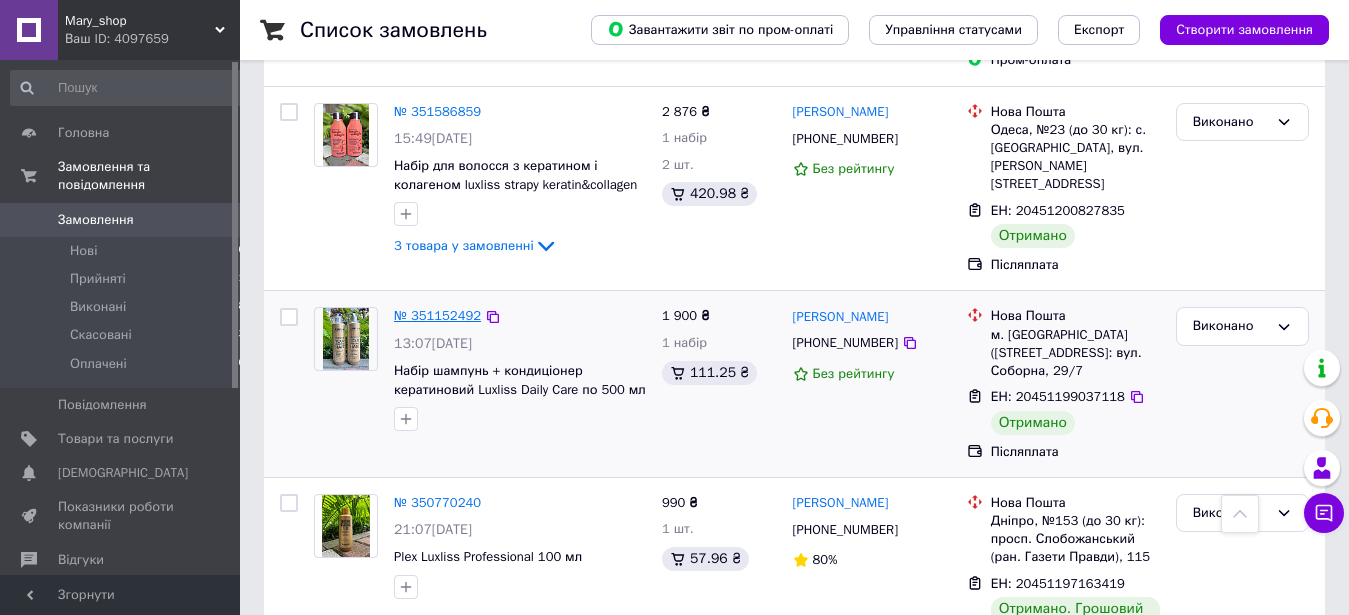 click on "№ 351152492" at bounding box center (437, 315) 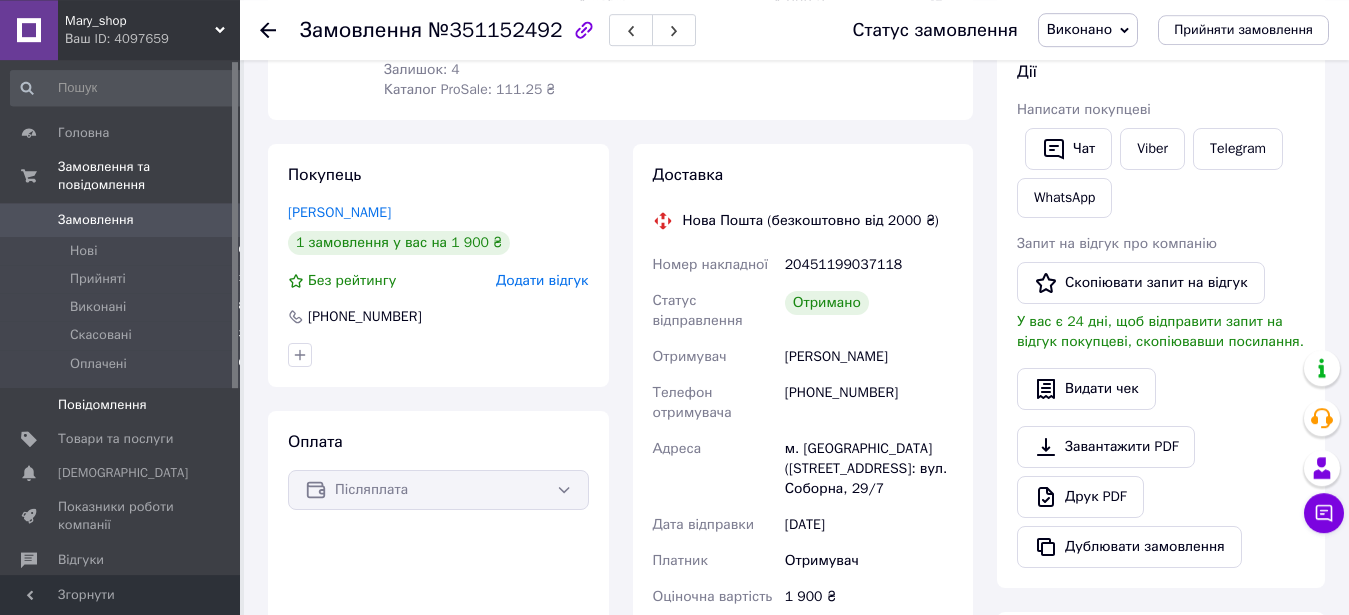 scroll, scrollTop: 144, scrollLeft: 0, axis: vertical 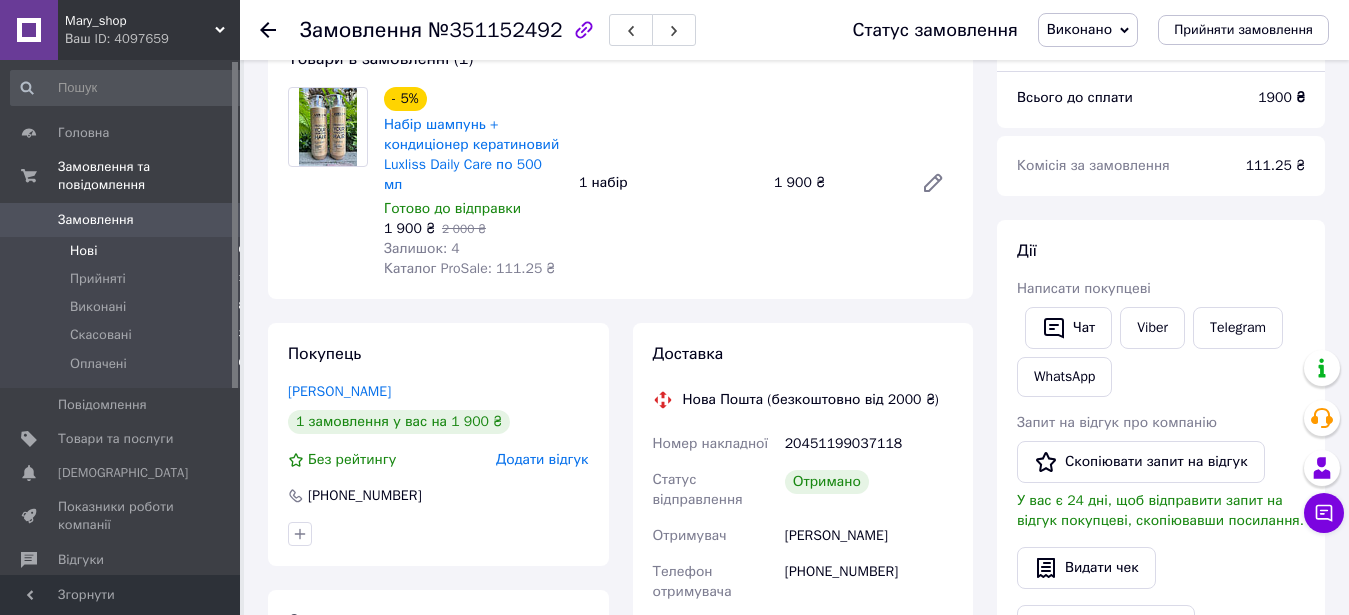 click on "Нові 0" at bounding box center [128, 251] 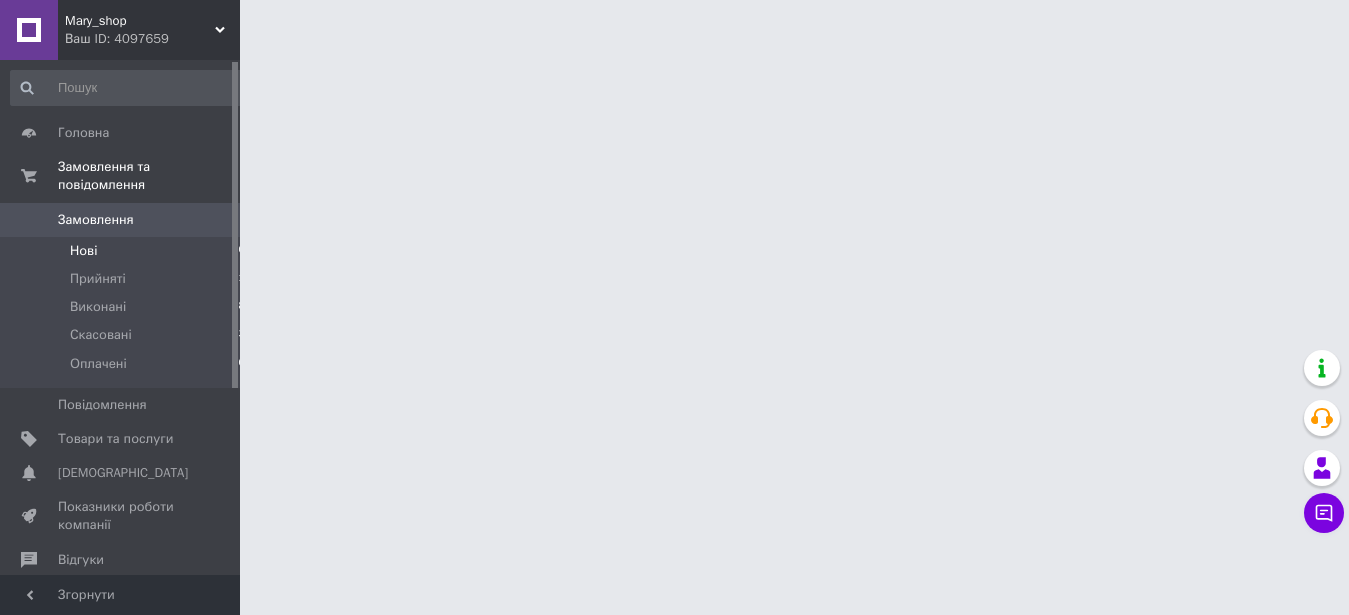 scroll, scrollTop: 0, scrollLeft: 0, axis: both 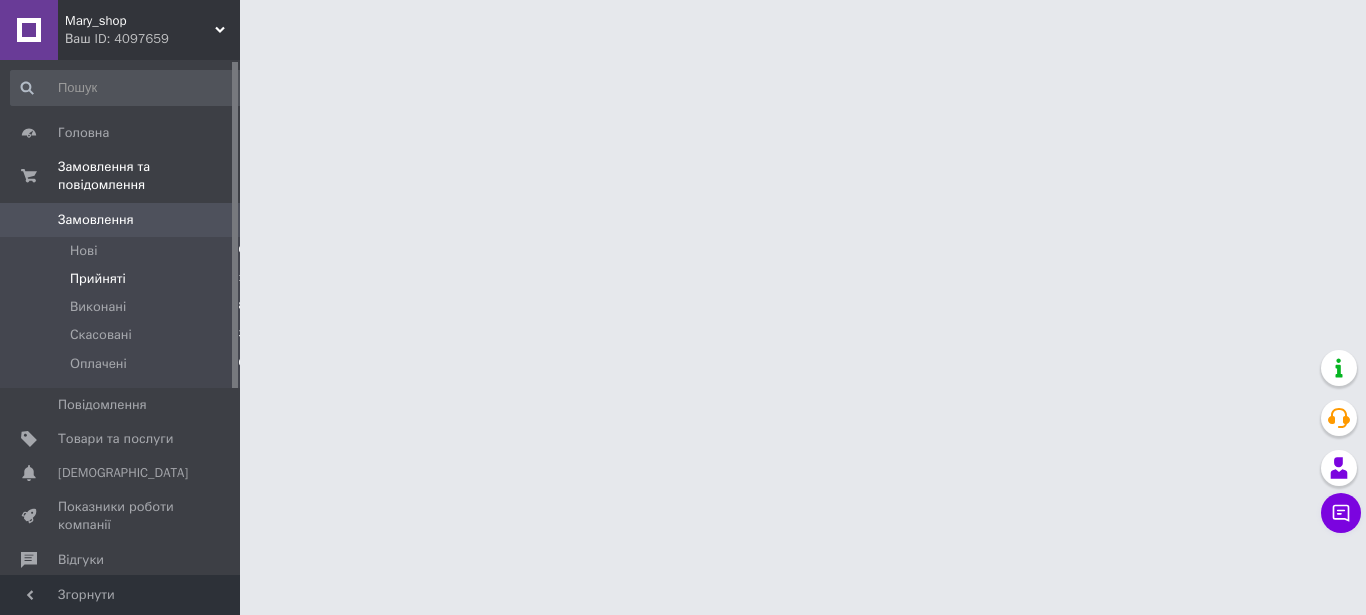 click on "Прийняті" at bounding box center (98, 279) 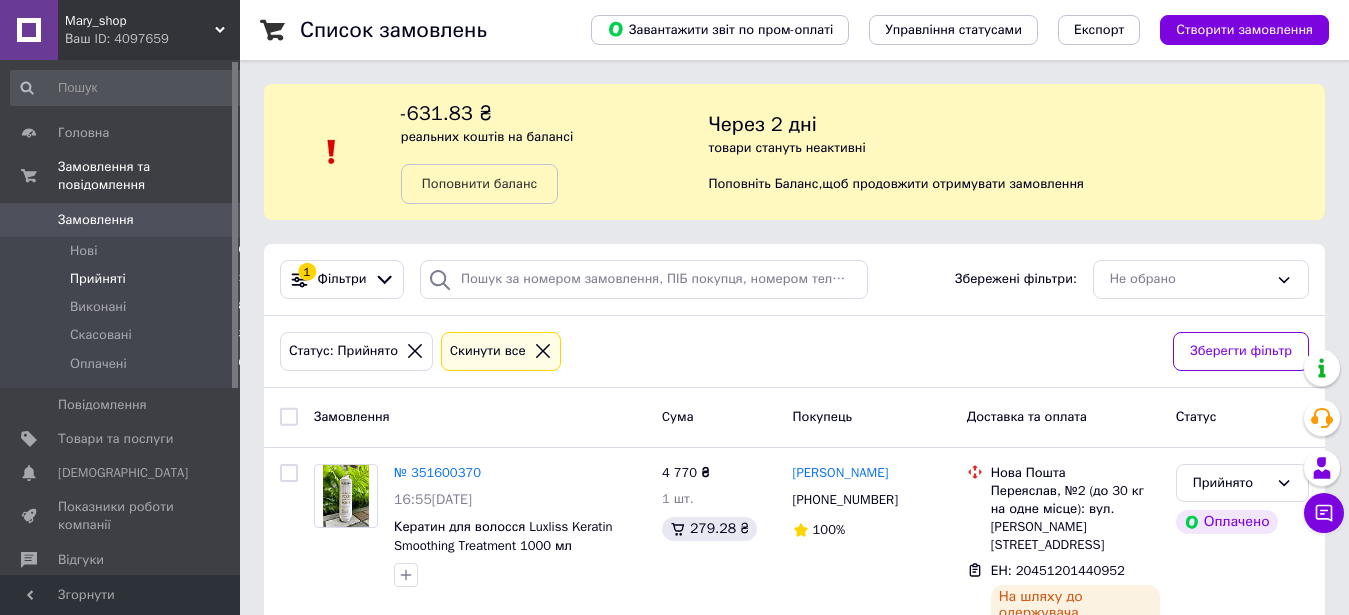 scroll, scrollTop: 58, scrollLeft: 0, axis: vertical 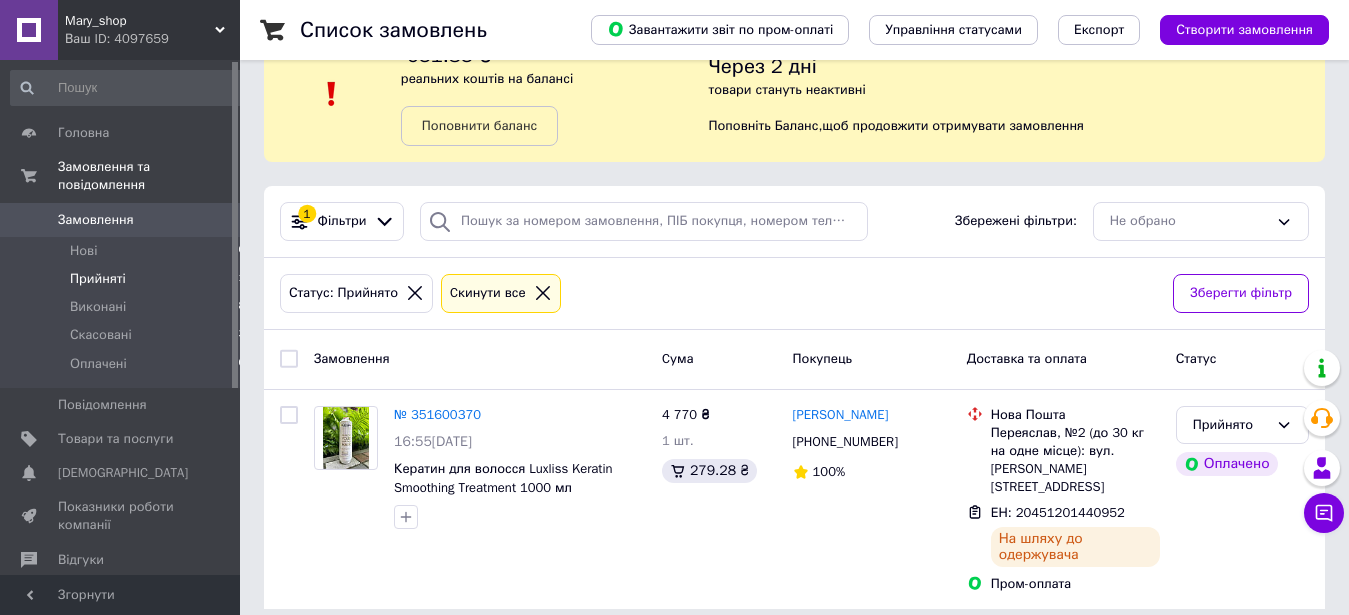 click 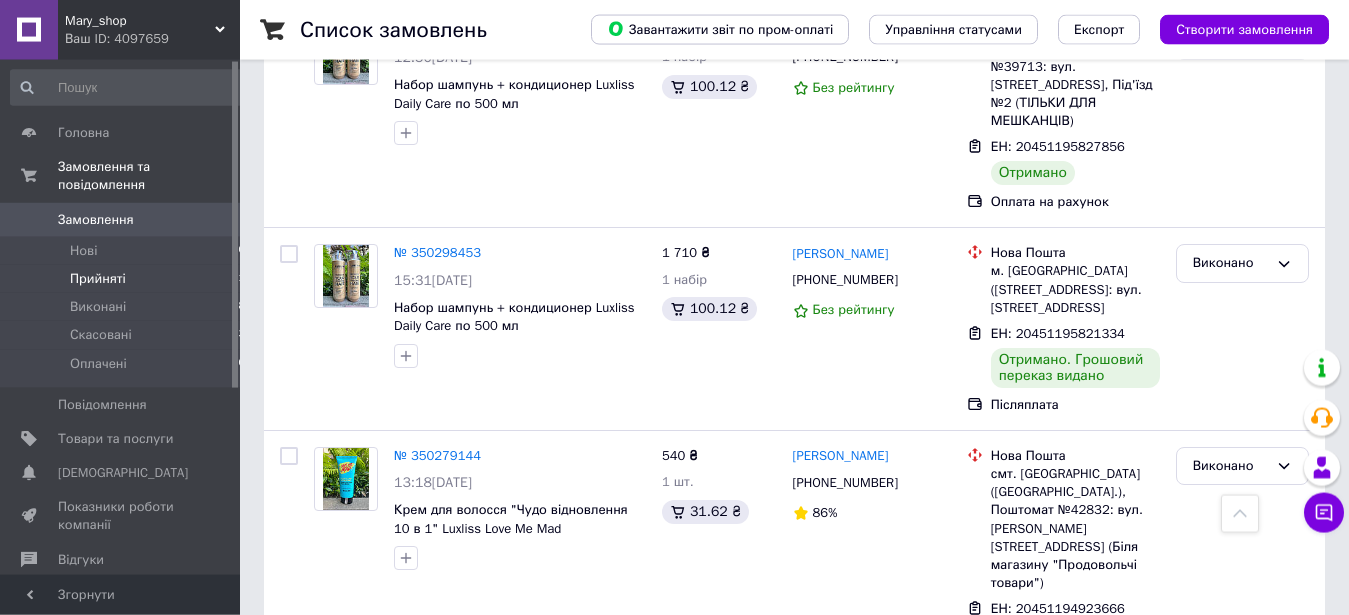 scroll, scrollTop: 1632, scrollLeft: 0, axis: vertical 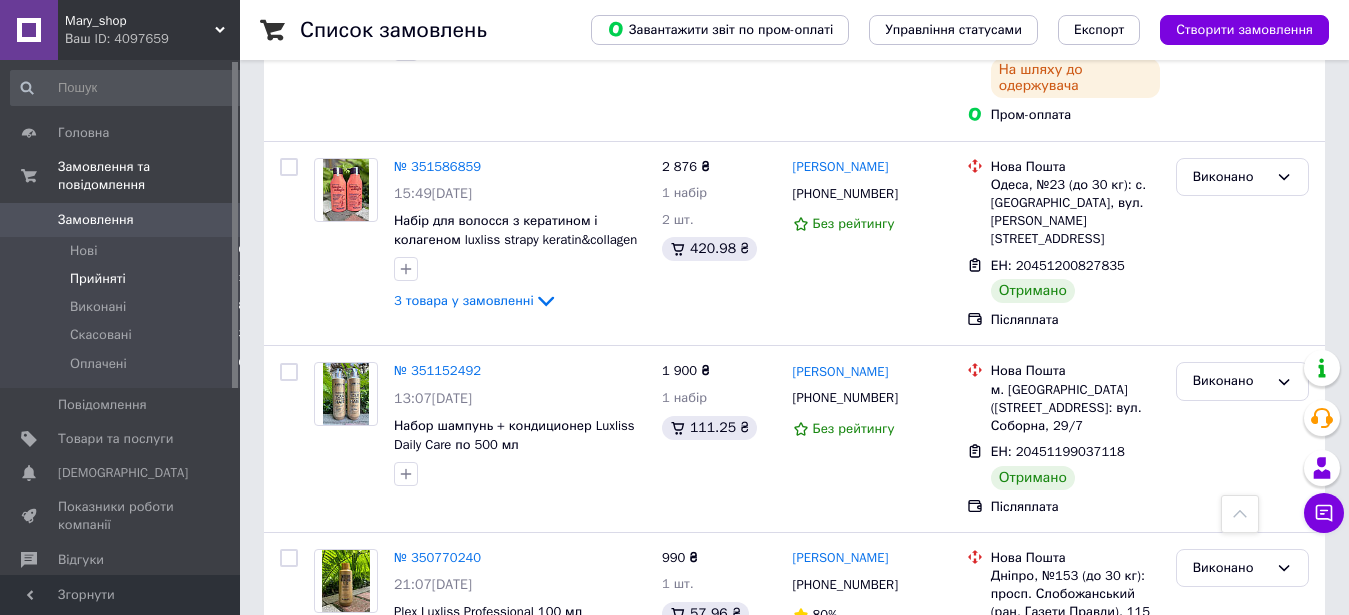 click on "Список замовлень   Завантажити звіт по пром-оплаті Управління статусами Експорт Створити замовлення -631.83 ₴ реальних коштів на балансі Поповнити баланс Через 2 дні товари стануть неактивні Поповніть Баланс ,  щоб продовжити отримувати замовлення Фільтри Збережені фільтри: Усі (42) Замовлення Cума Покупець Доставка та оплата Статус № 351600370 16:55[DATE] Кератин для волосся Luxliss Keratin Smoothing Treatment 1000 мл 4 770 ₴ 1 шт. 279.28 ₴ [PERSON_NAME] [PHONE_NUMBER] 100% [GEOGRAPHIC_DATA], №2 (до 30 кг на одне місце): вул. [PERSON_NAME][STREET_ADDRESS] ЕН: 20451201440952 На шляху до одержувача Прийнято" at bounding box center (794, 2002) 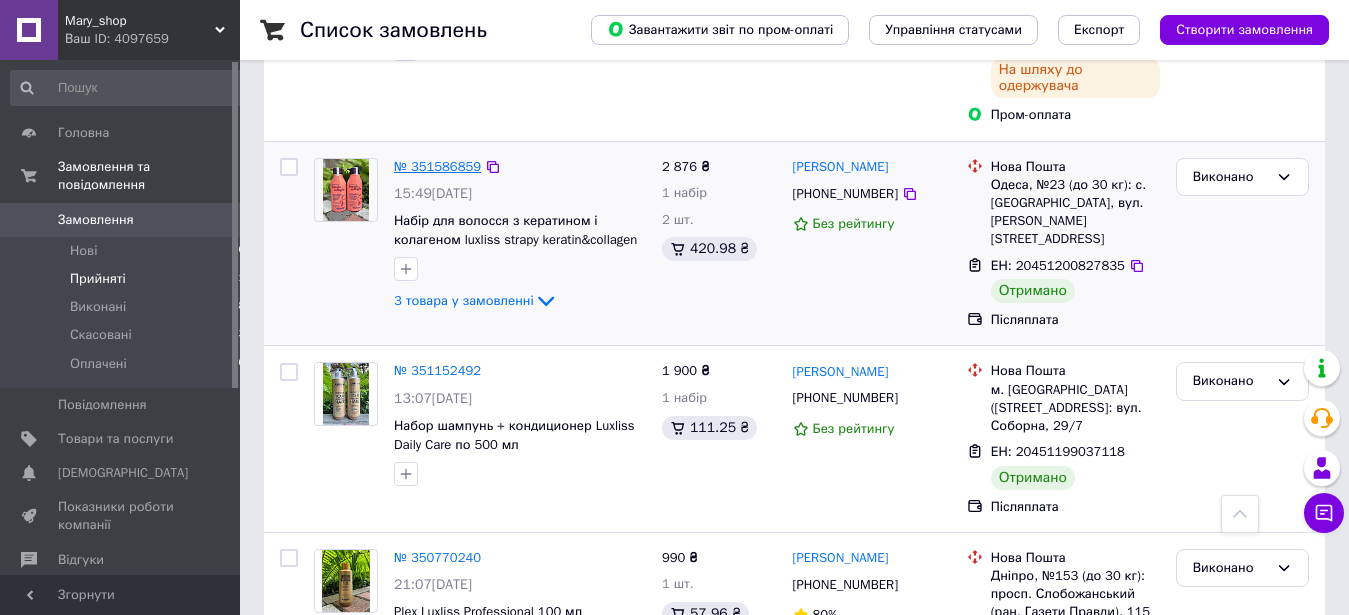 click on "№ 351586859" at bounding box center (437, 166) 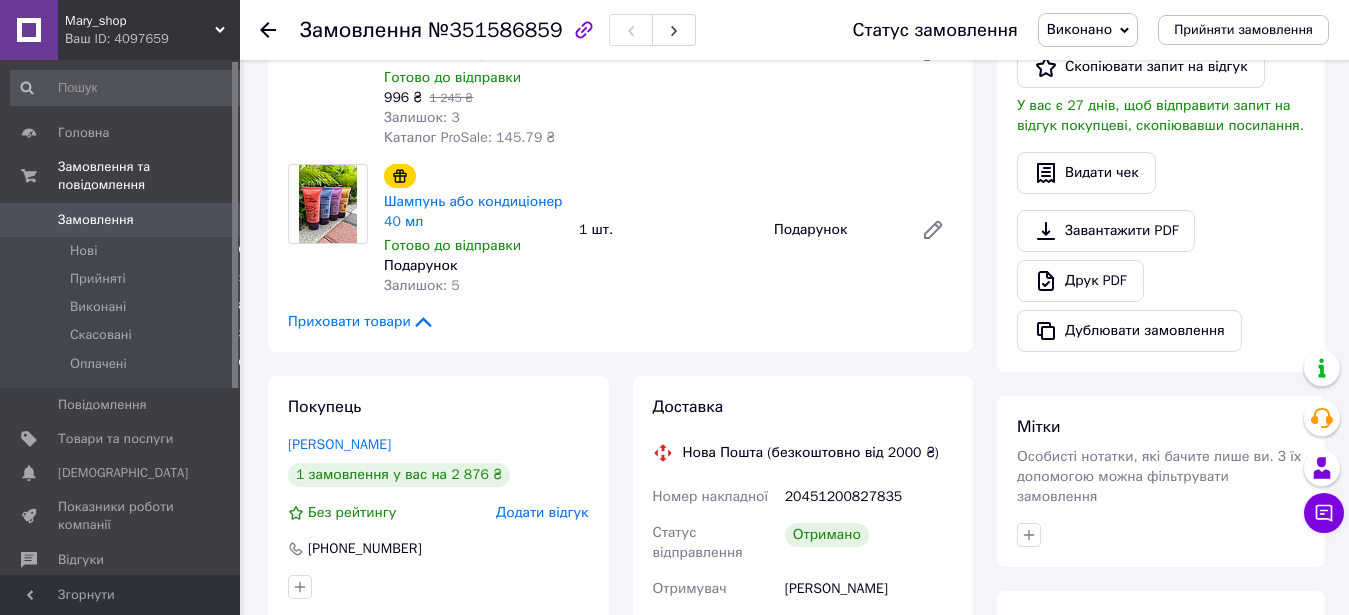 scroll, scrollTop: 809, scrollLeft: 0, axis: vertical 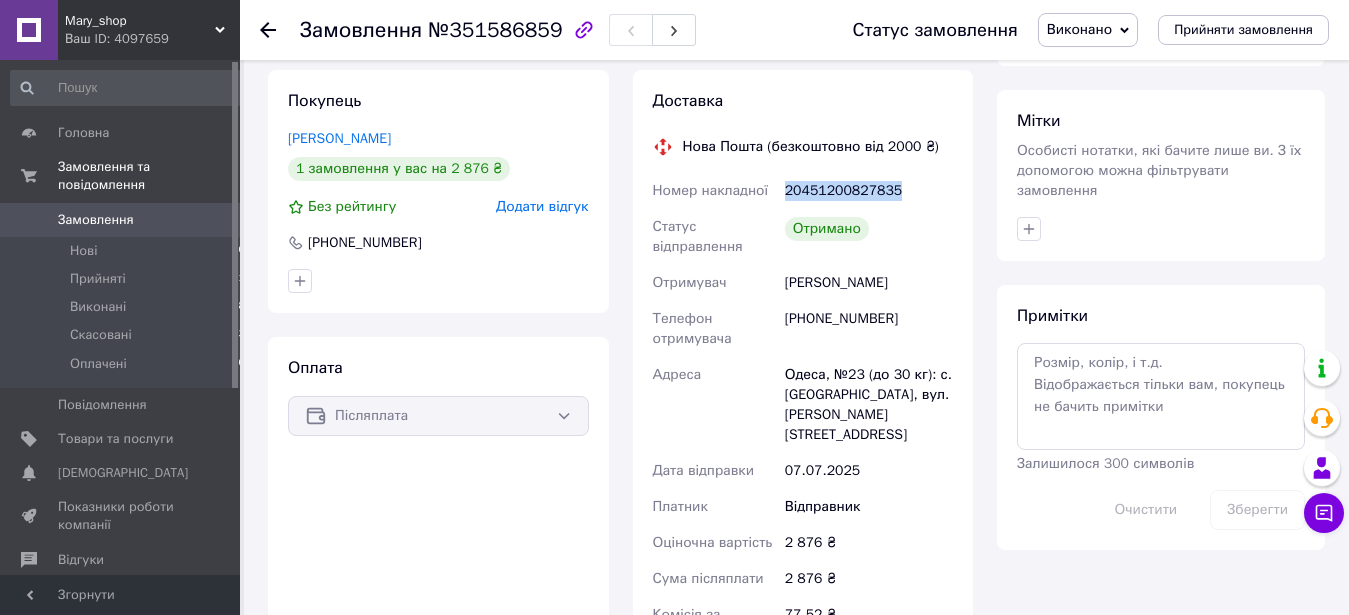 drag, startPoint x: 786, startPoint y: 185, endPoint x: 918, endPoint y: 178, distance: 132.18547 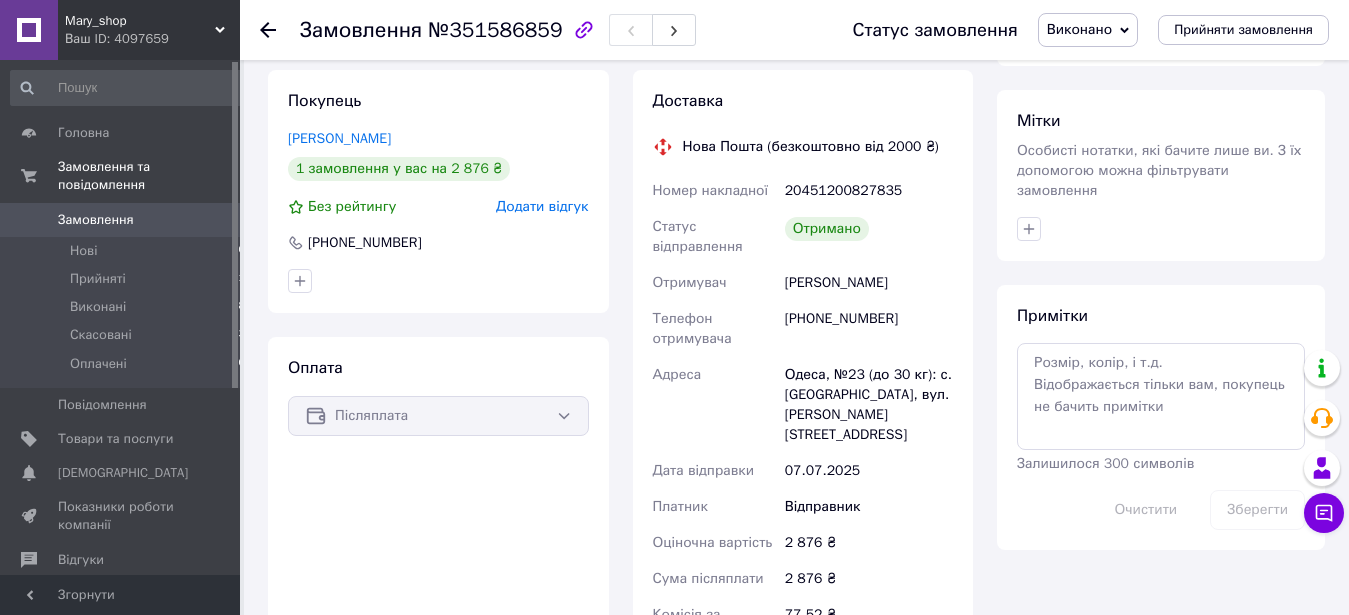 click on "20451200827835" at bounding box center (869, 191) 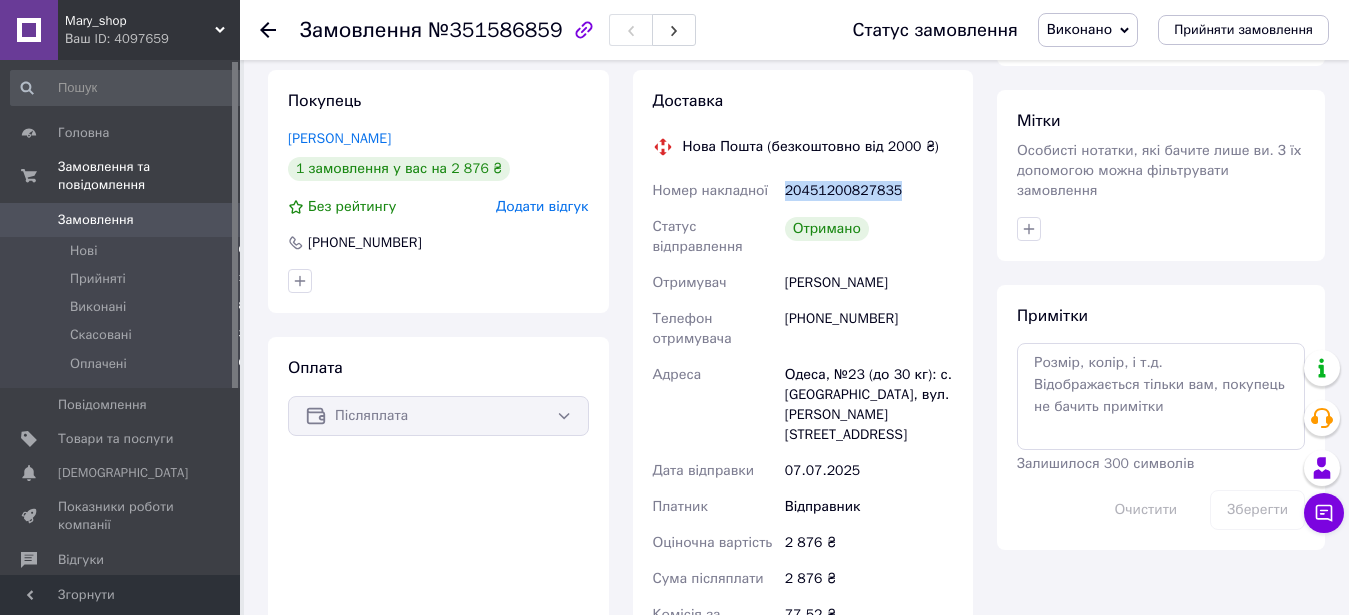 drag, startPoint x: 784, startPoint y: 186, endPoint x: 917, endPoint y: 186, distance: 133 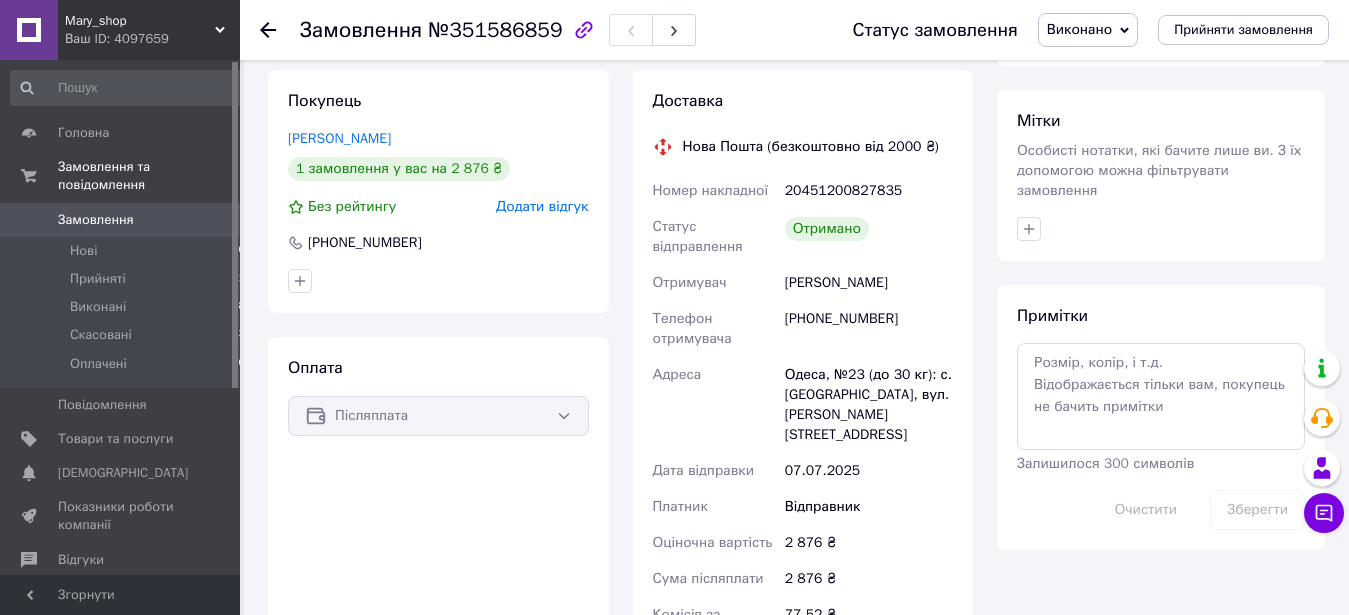 click on "Отримано" at bounding box center [869, 237] 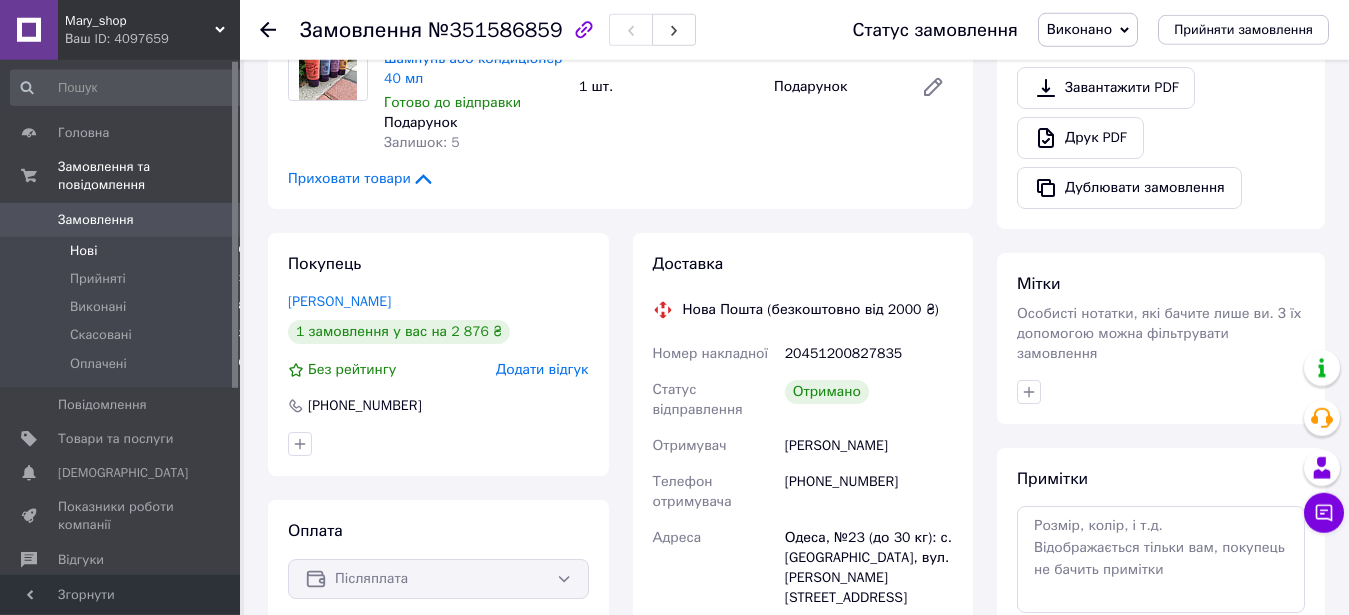 scroll, scrollTop: 605, scrollLeft: 0, axis: vertical 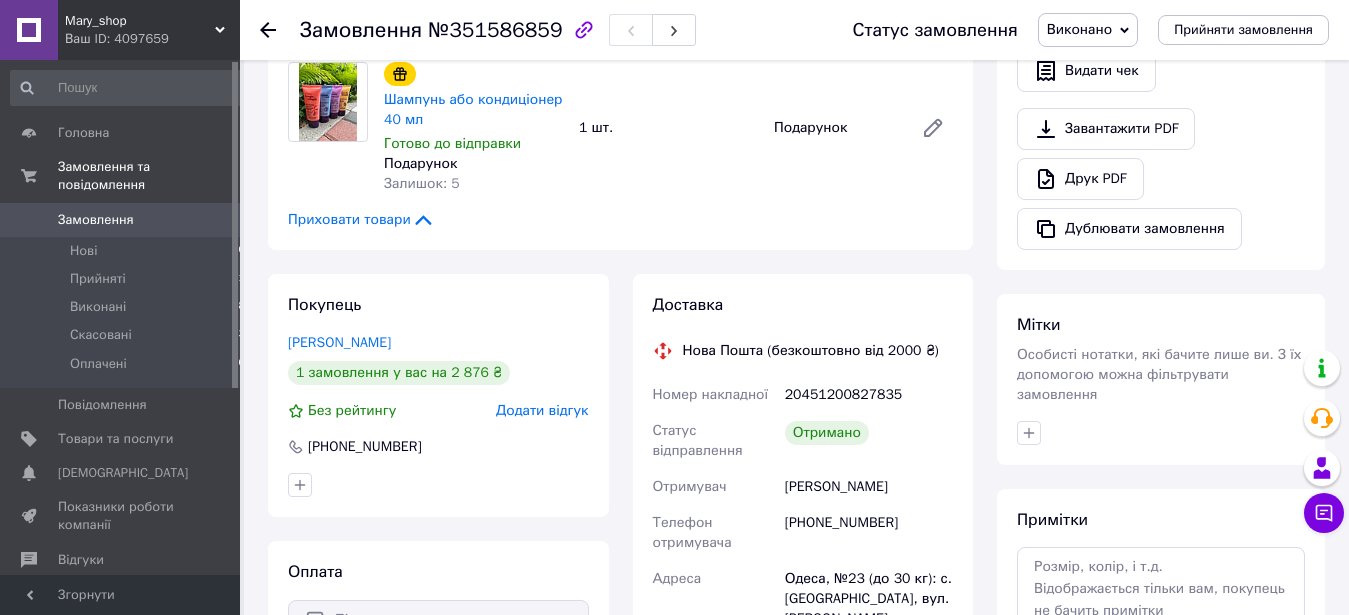 click on "Замовлення" at bounding box center (121, 220) 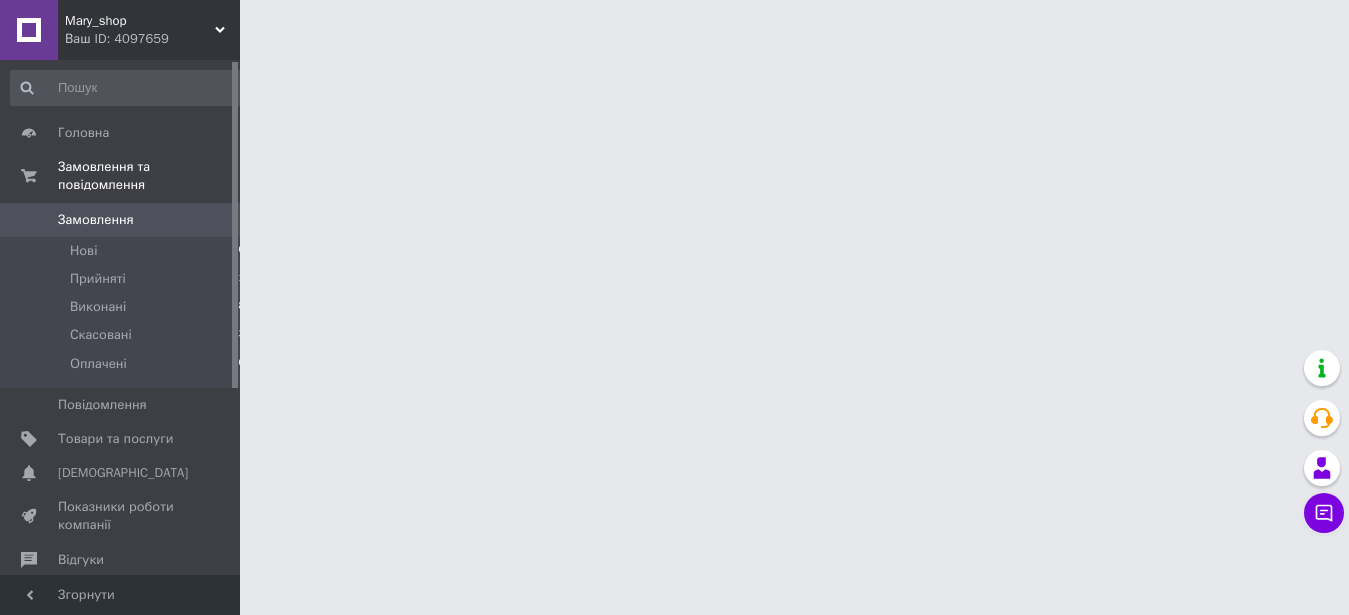 scroll, scrollTop: 0, scrollLeft: 0, axis: both 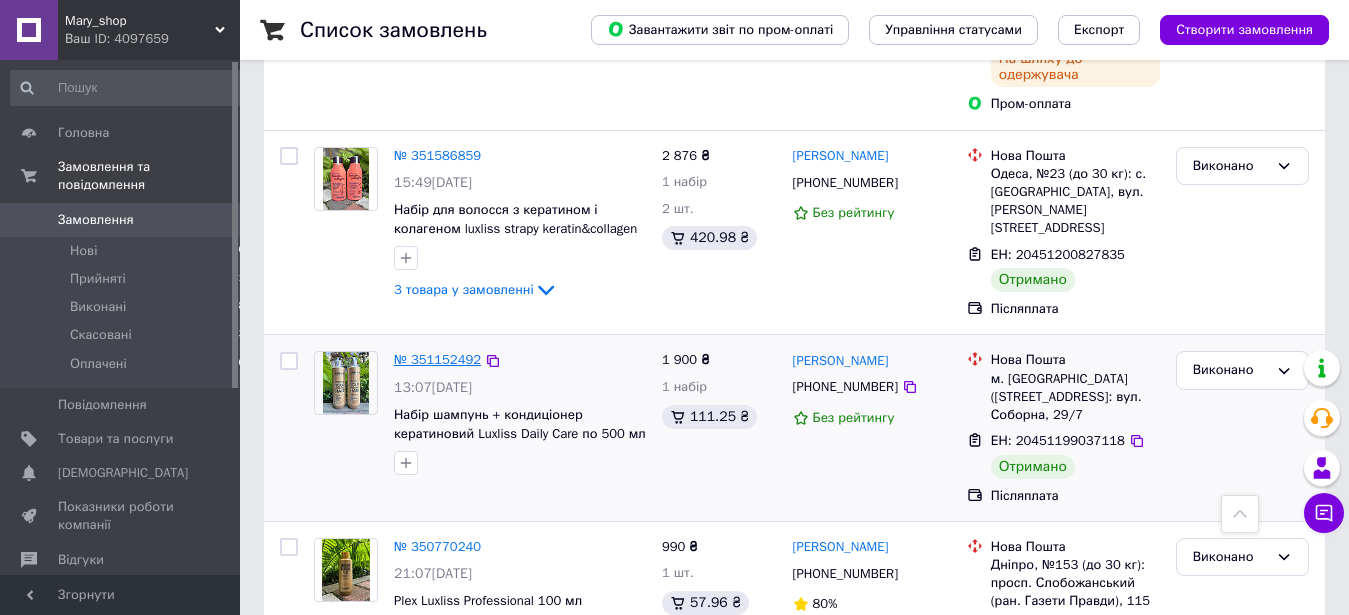 click on "№ 351152492" at bounding box center (437, 359) 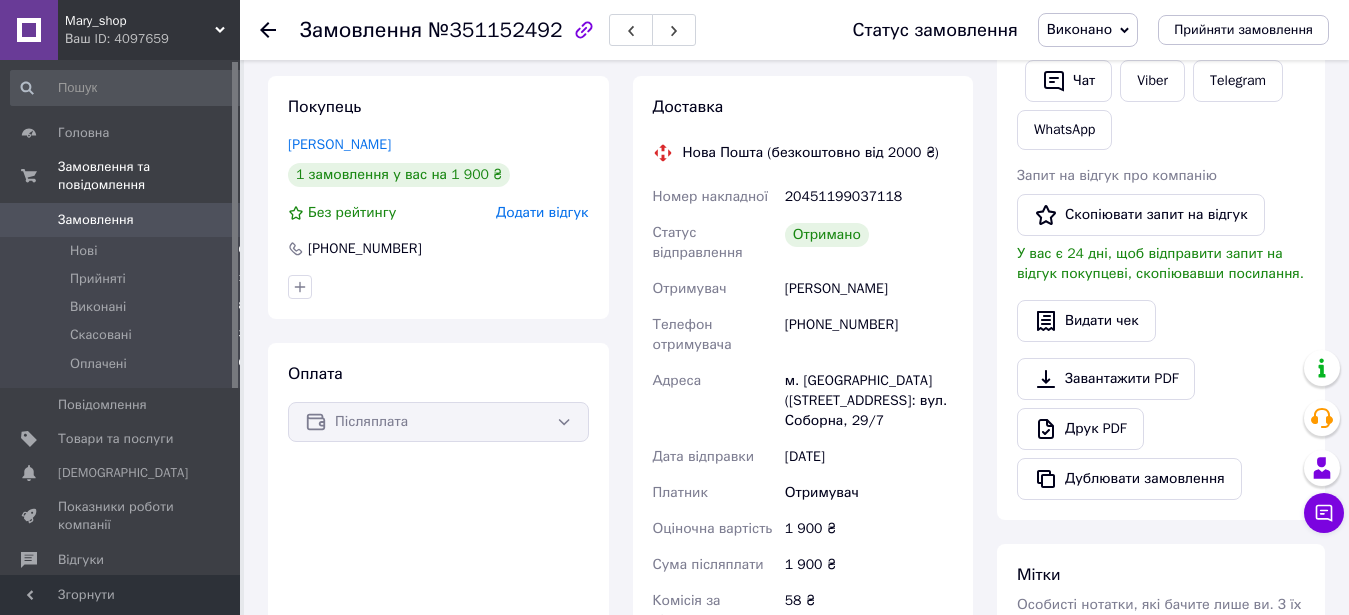 scroll, scrollTop: 372, scrollLeft: 0, axis: vertical 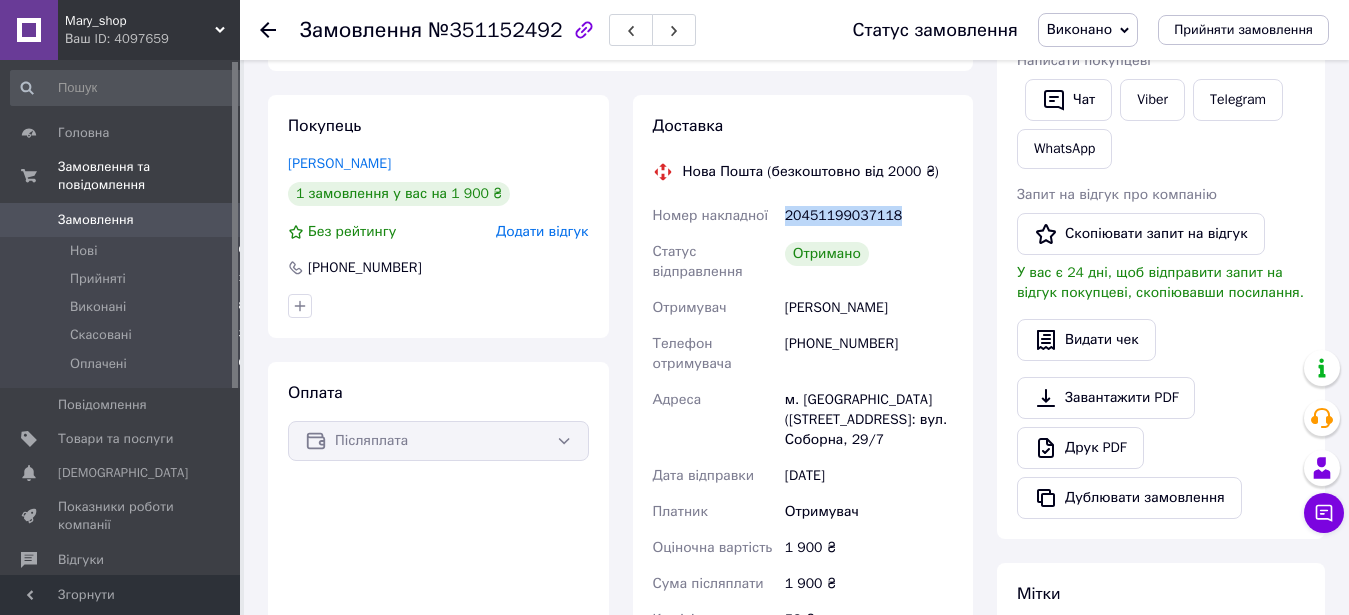 drag, startPoint x: 782, startPoint y: 194, endPoint x: 900, endPoint y: 189, distance: 118.10589 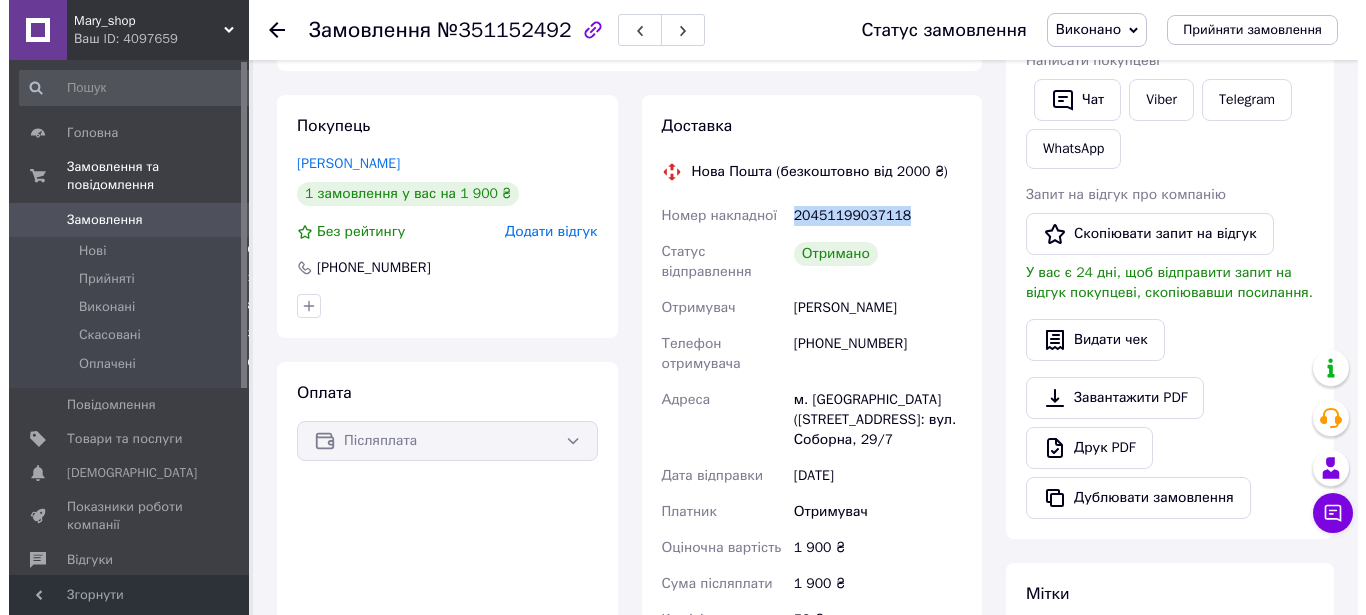 scroll, scrollTop: 0, scrollLeft: 0, axis: both 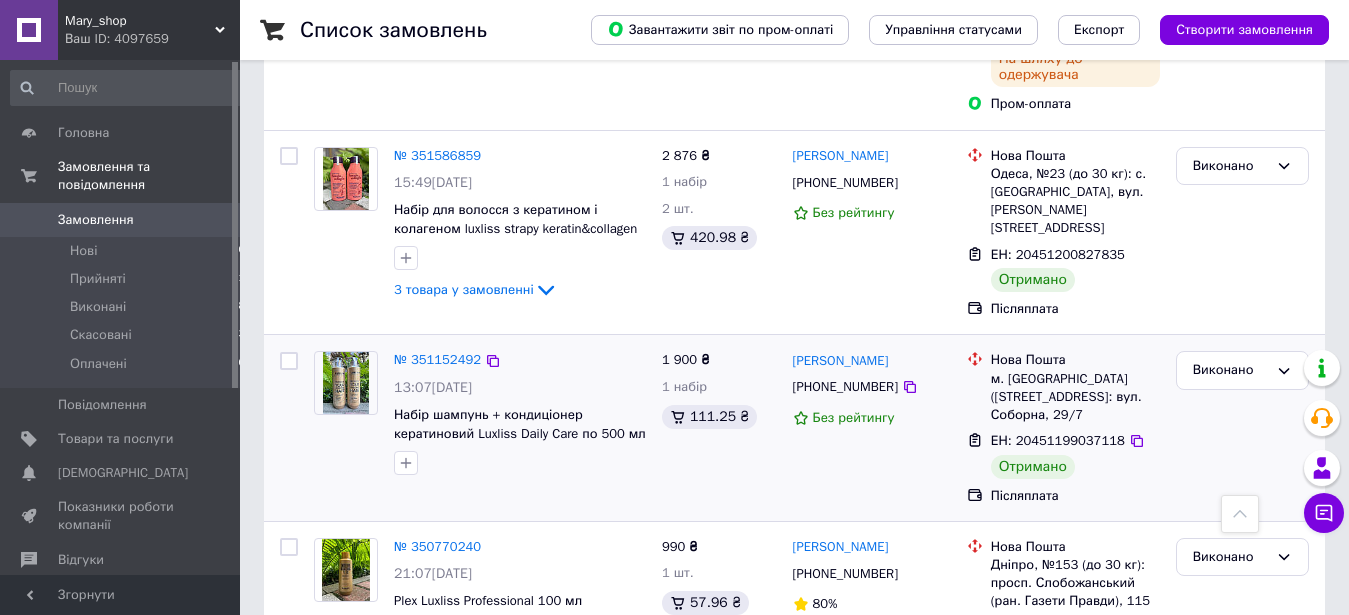 click on "№ 351152492" at bounding box center [437, 360] 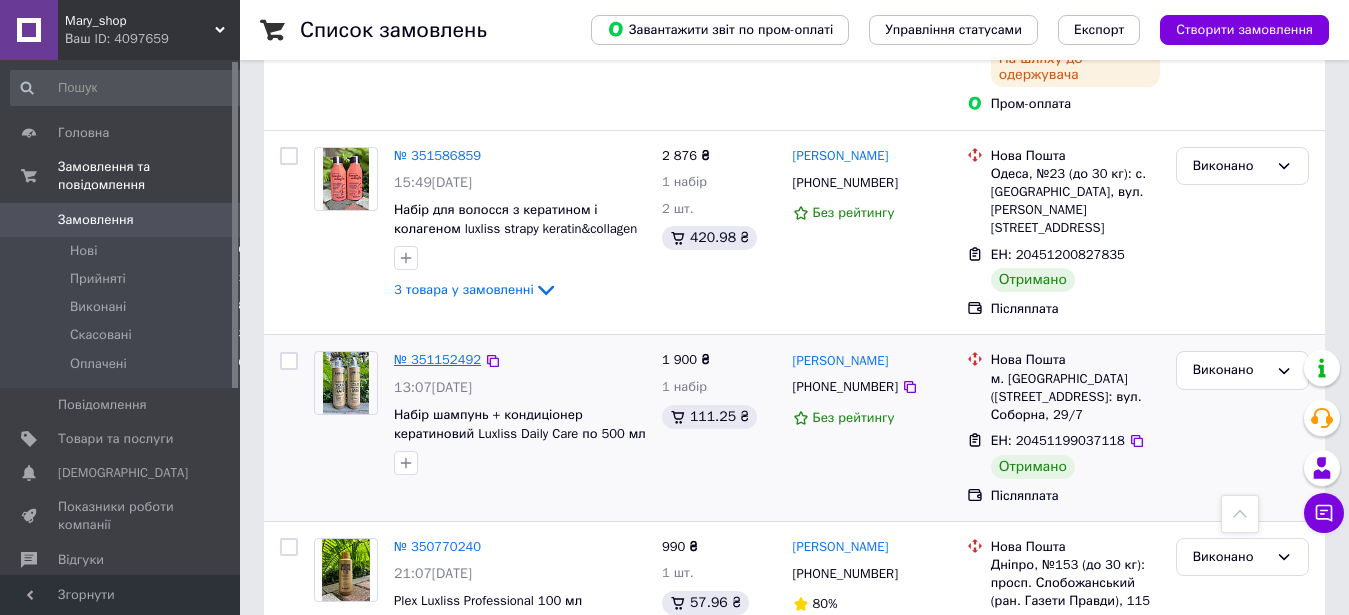 click on "№ 351152492" at bounding box center [437, 359] 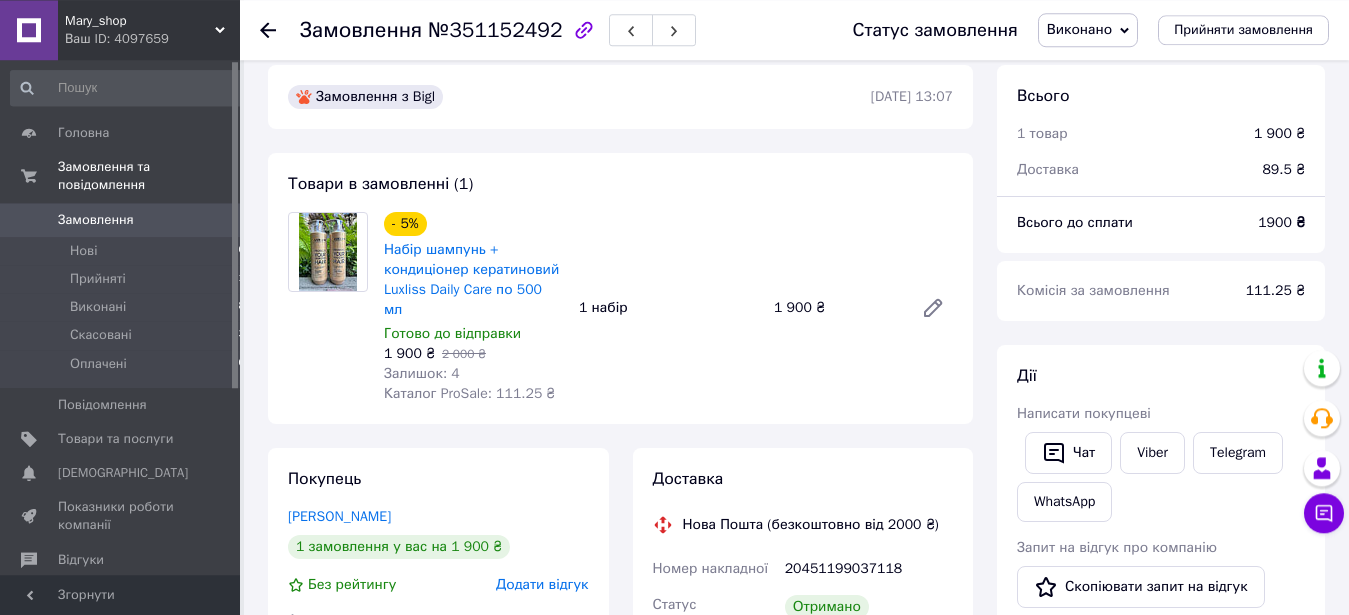 scroll, scrollTop: 0, scrollLeft: 0, axis: both 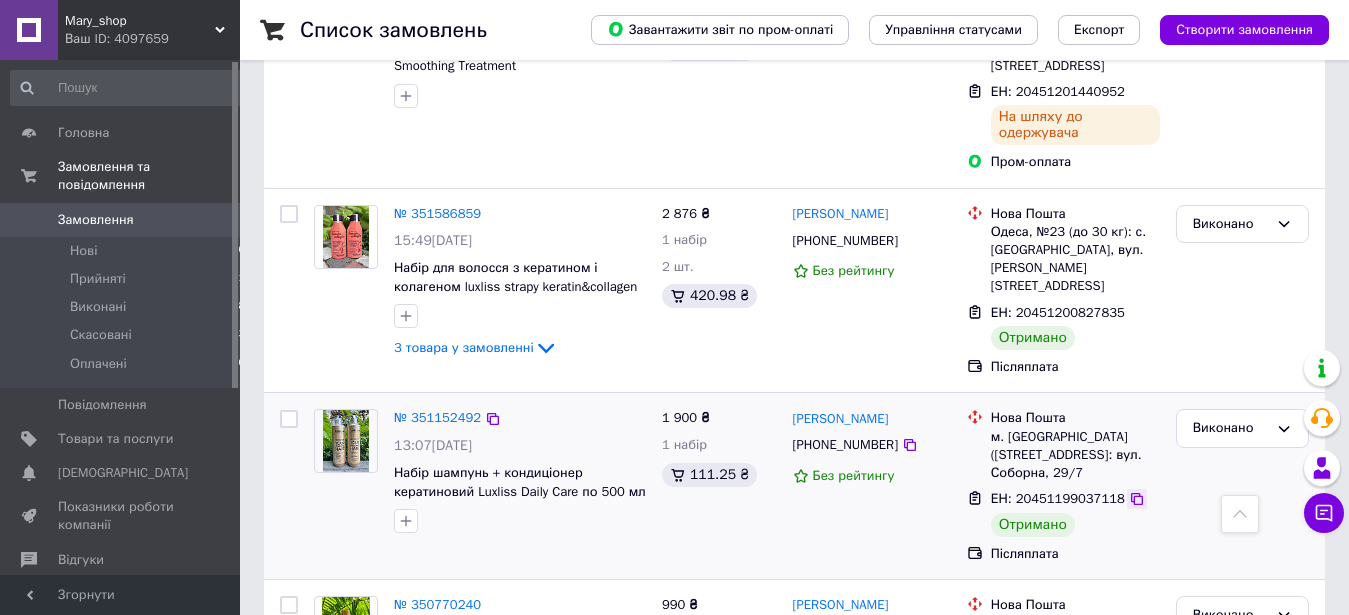 click 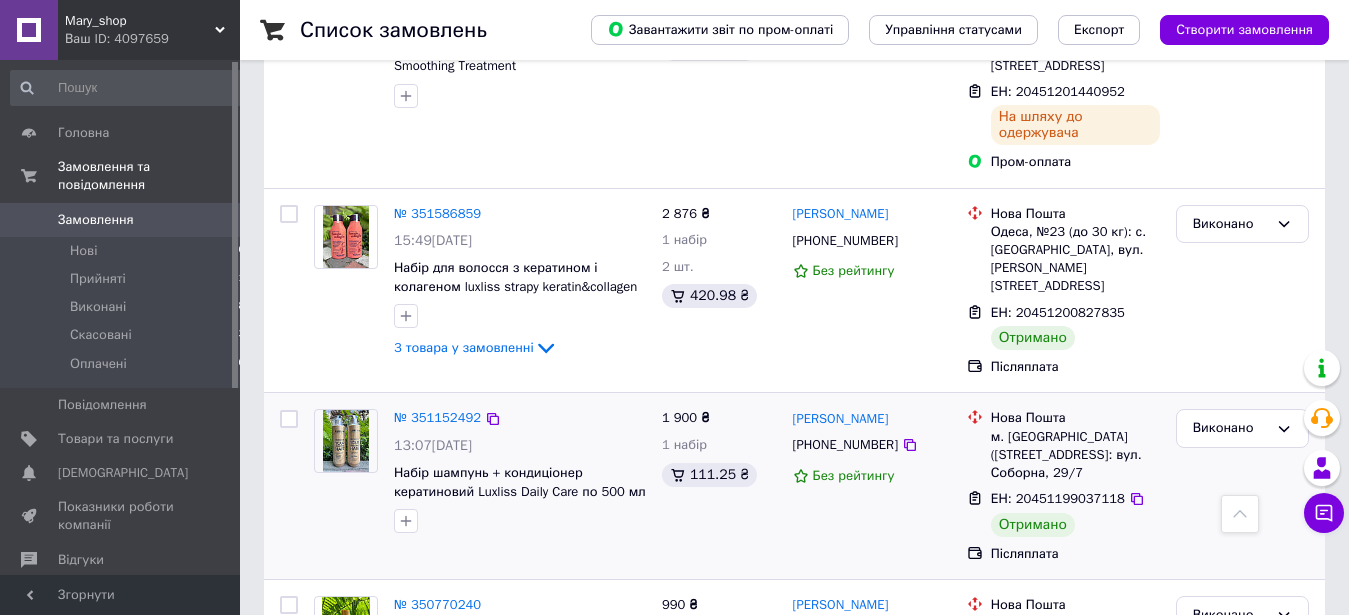 scroll, scrollTop: 510, scrollLeft: 0, axis: vertical 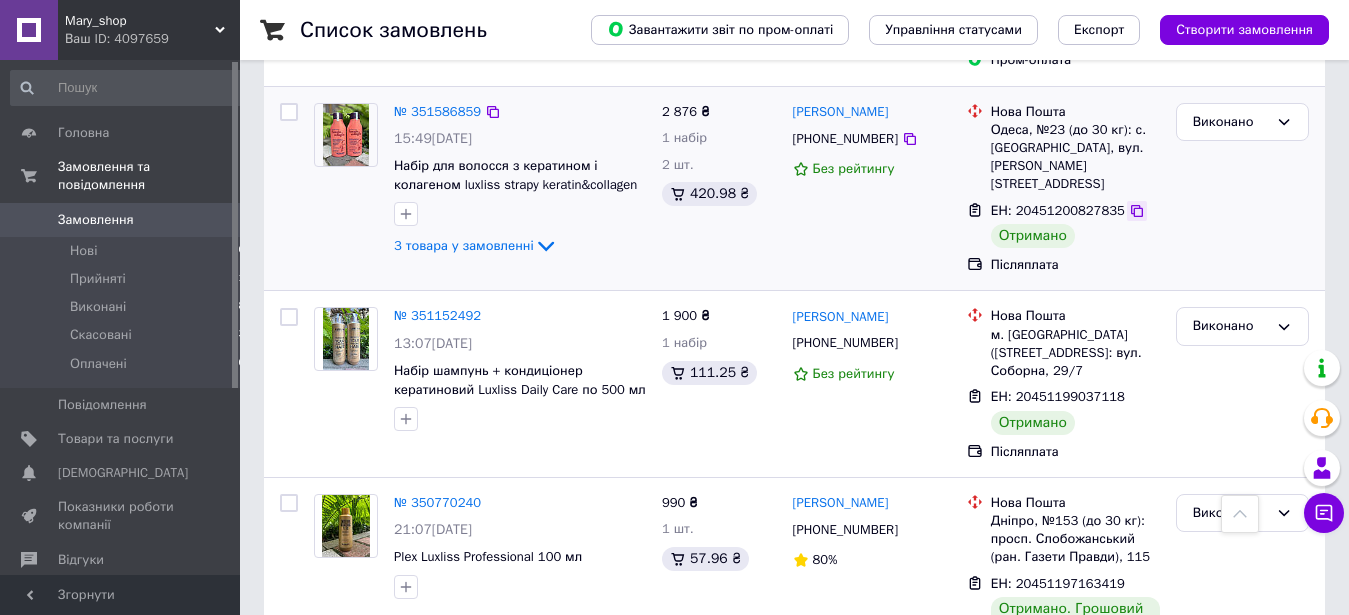 click 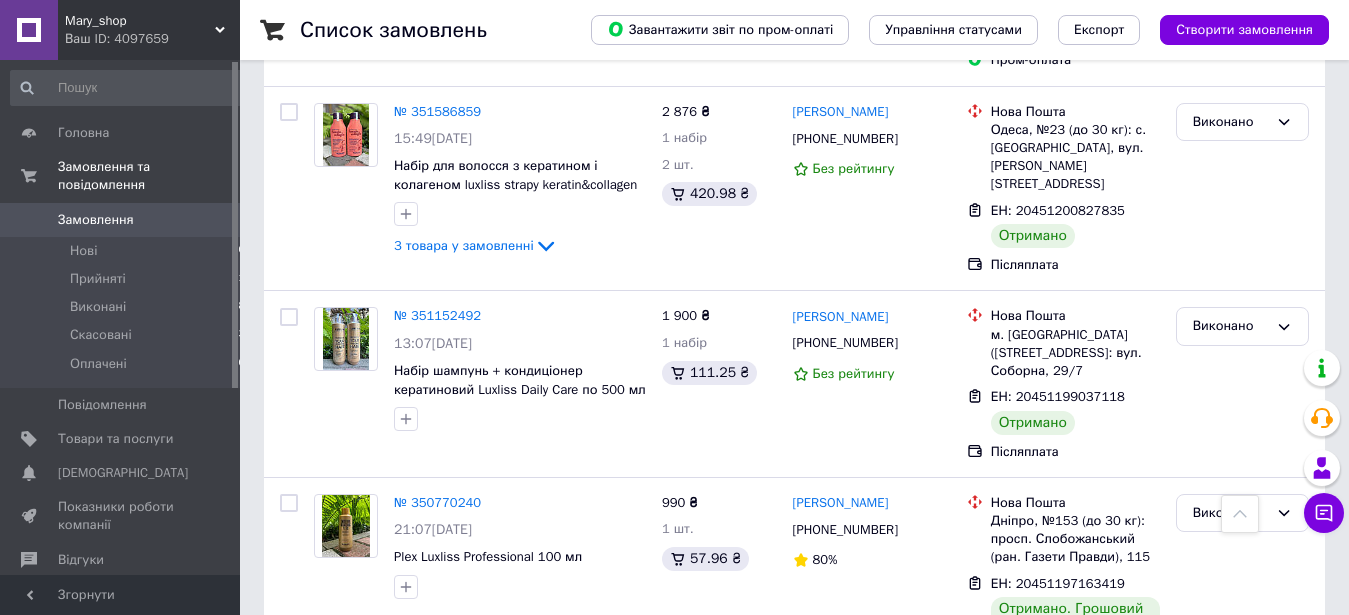 click on "Список замовлень   Завантажити звіт по пром-оплаті Управління статусами Експорт Створити замовлення -631.83 ₴ реальних коштів на балансі Поповнити баланс Через 2 дні товари стануть неактивні Поповніть Баланс ,  щоб продовжити отримувати замовлення Фільтри Збережені фільтри: Усі (42) Замовлення Cума Покупець Доставка та оплата Статус № 351600370 16:55[DATE] Кератин для волосся Luxliss Keratin Smoothing Treatment 4 770 ₴ 1 шт. 279.28 ₴ [PERSON_NAME] [PHONE_NUMBER] 100% [GEOGRAPHIC_DATA], №2 (до 30 кг на одне місце): вул. [PERSON_NAME][STREET_ADDRESS] ЕН: 20451201440952 На шляху до одержувача Пром-оплата 80% 1" at bounding box center [794, 1947] 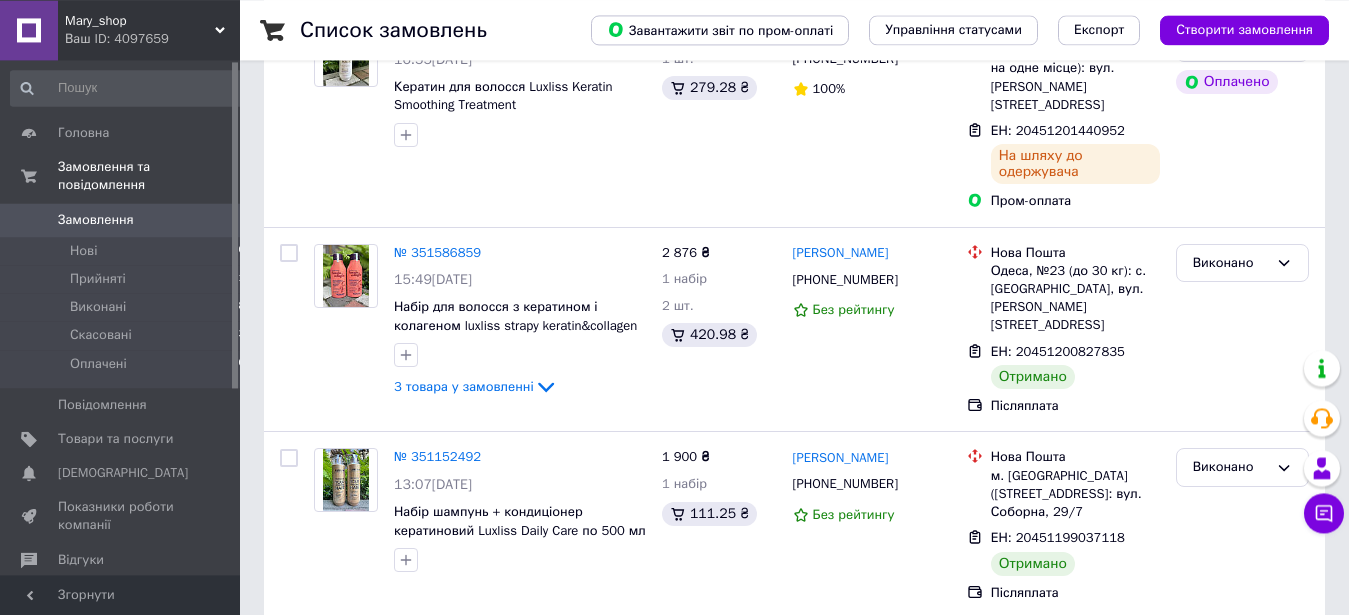 scroll, scrollTop: 408, scrollLeft: 0, axis: vertical 